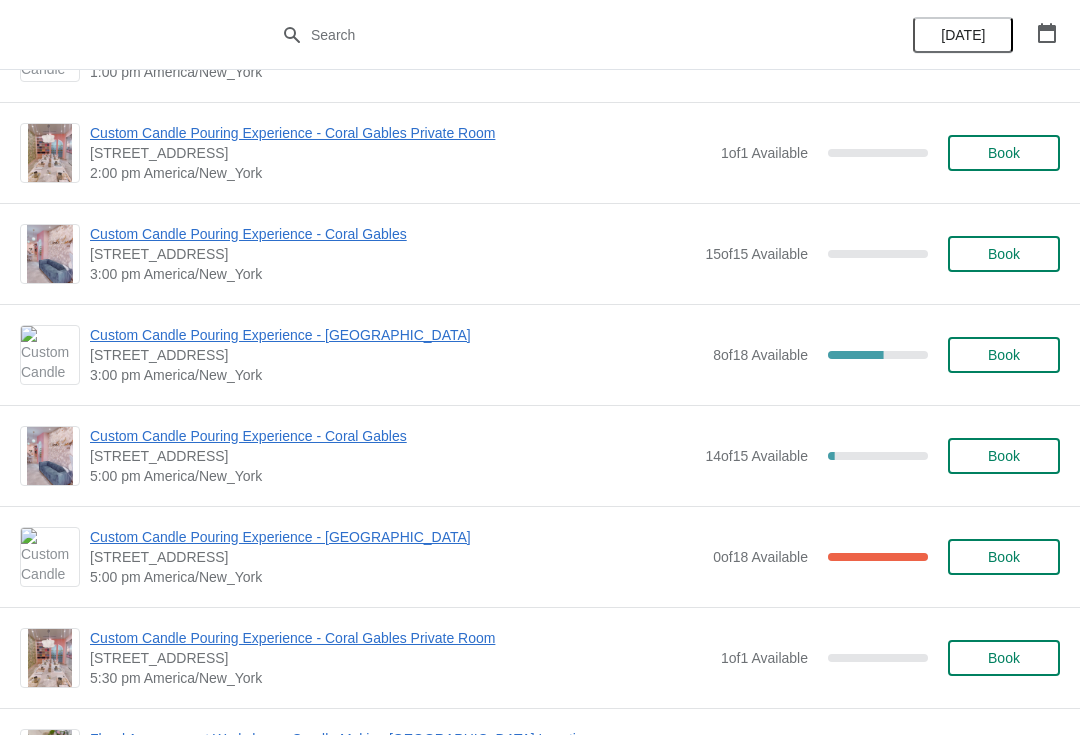 scroll, scrollTop: 588, scrollLeft: 0, axis: vertical 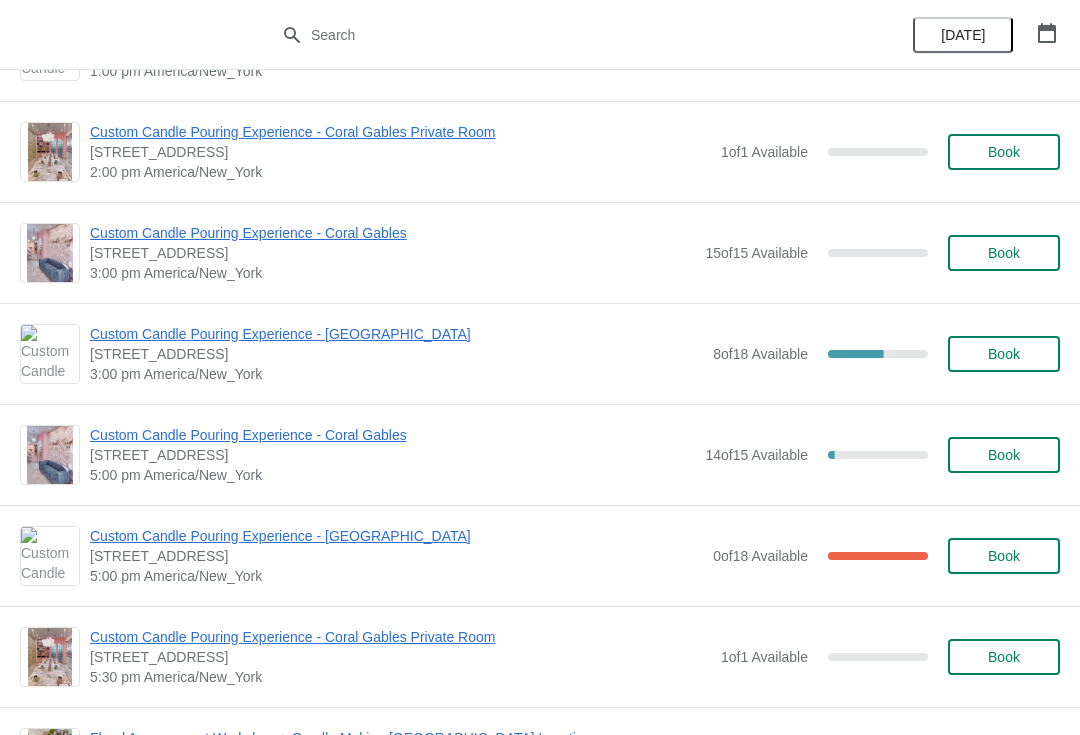 click on "[STREET_ADDRESS]" at bounding box center [396, 354] 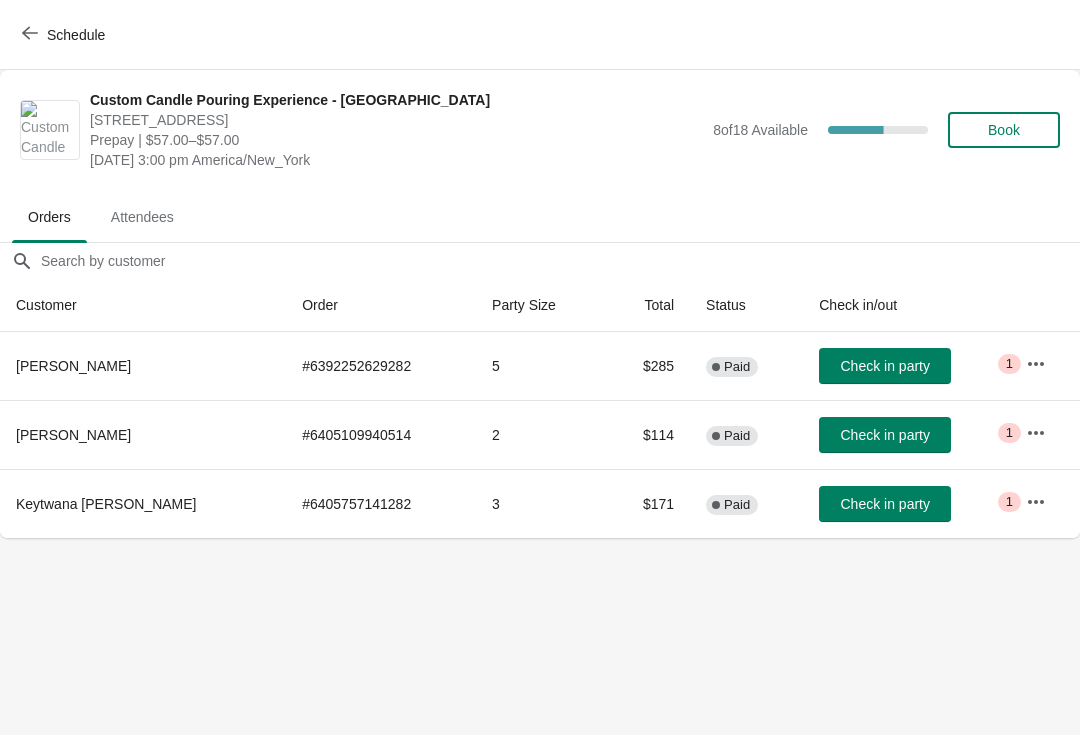 scroll, scrollTop: 0, scrollLeft: 0, axis: both 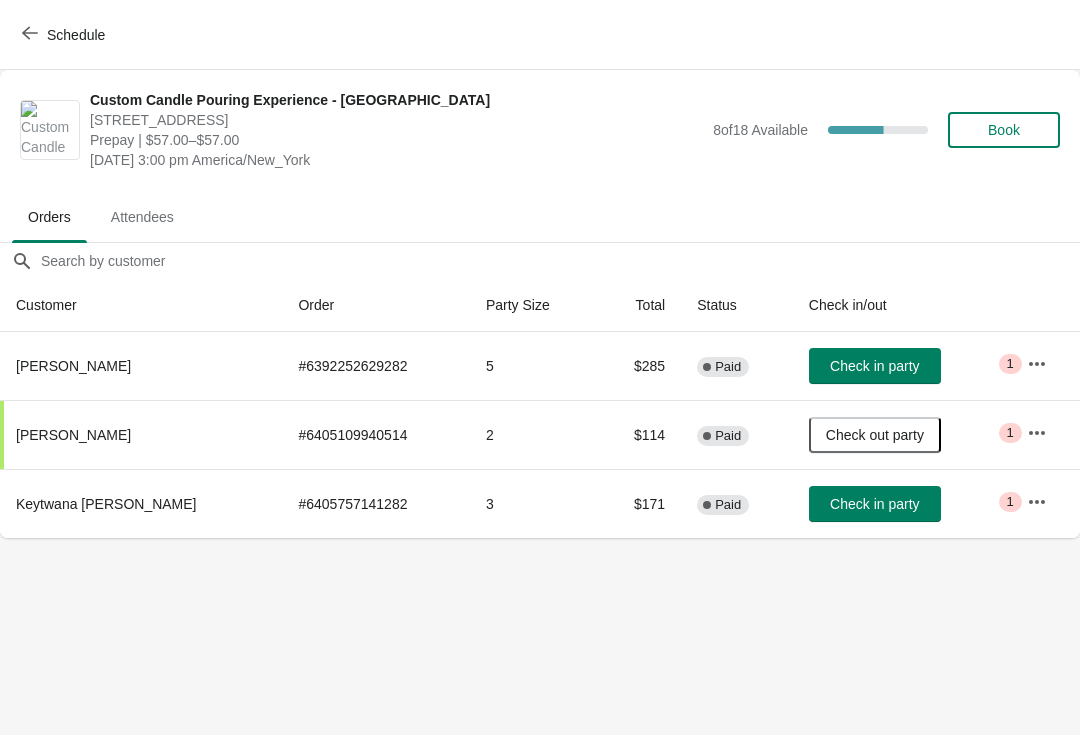 click on "Check in party" at bounding box center [875, 504] 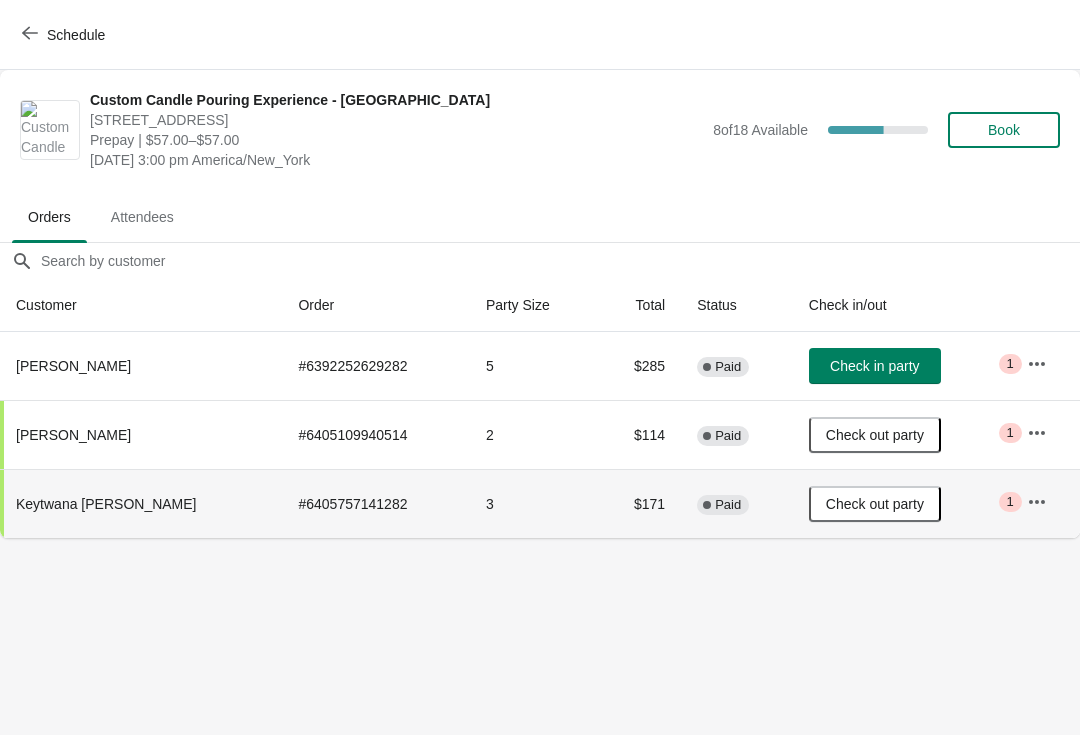 click on "Schedule" at bounding box center (76, 35) 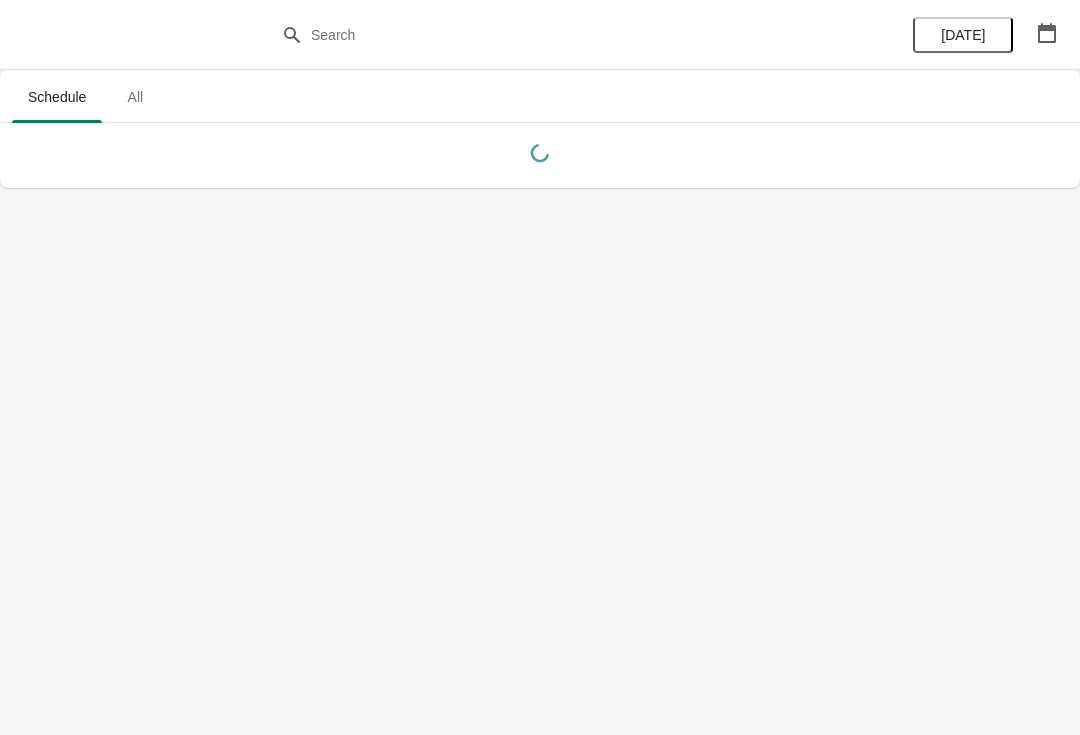 click 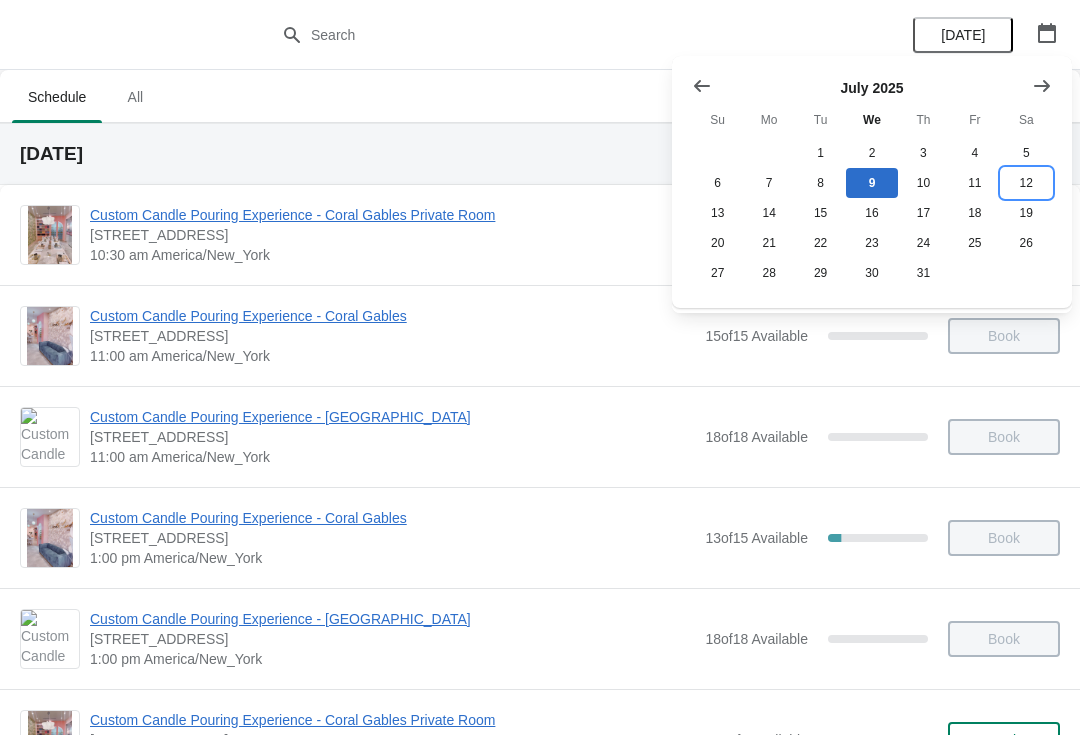 click on "12" at bounding box center (1026, 183) 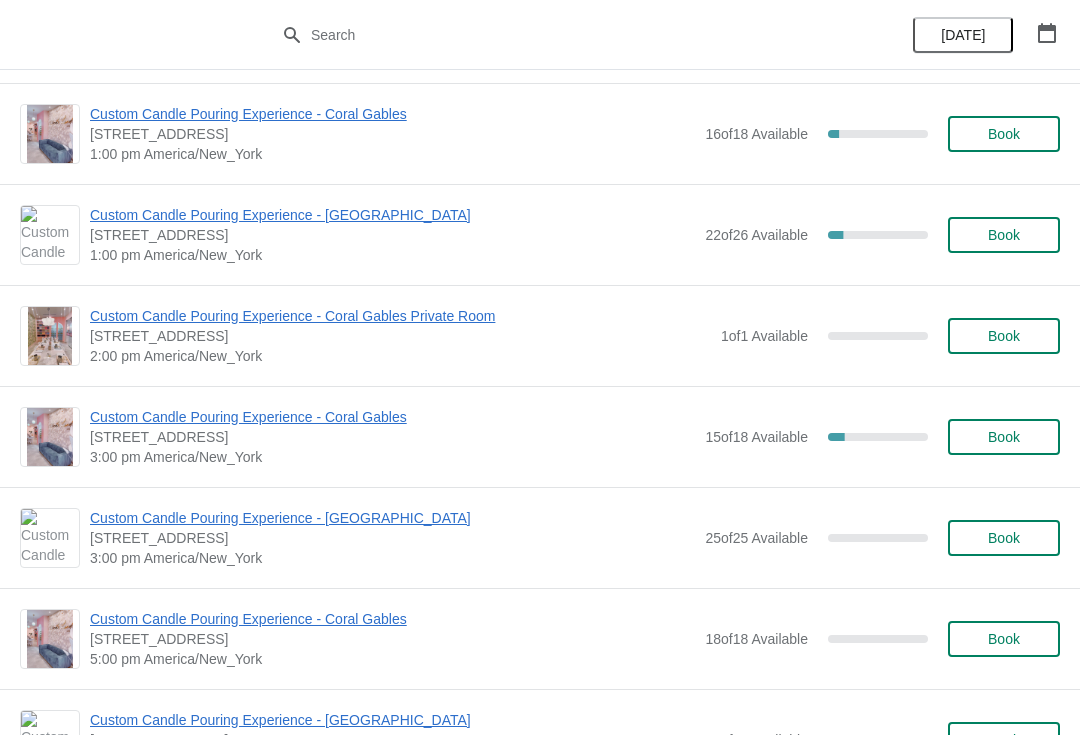 scroll, scrollTop: 405, scrollLeft: 0, axis: vertical 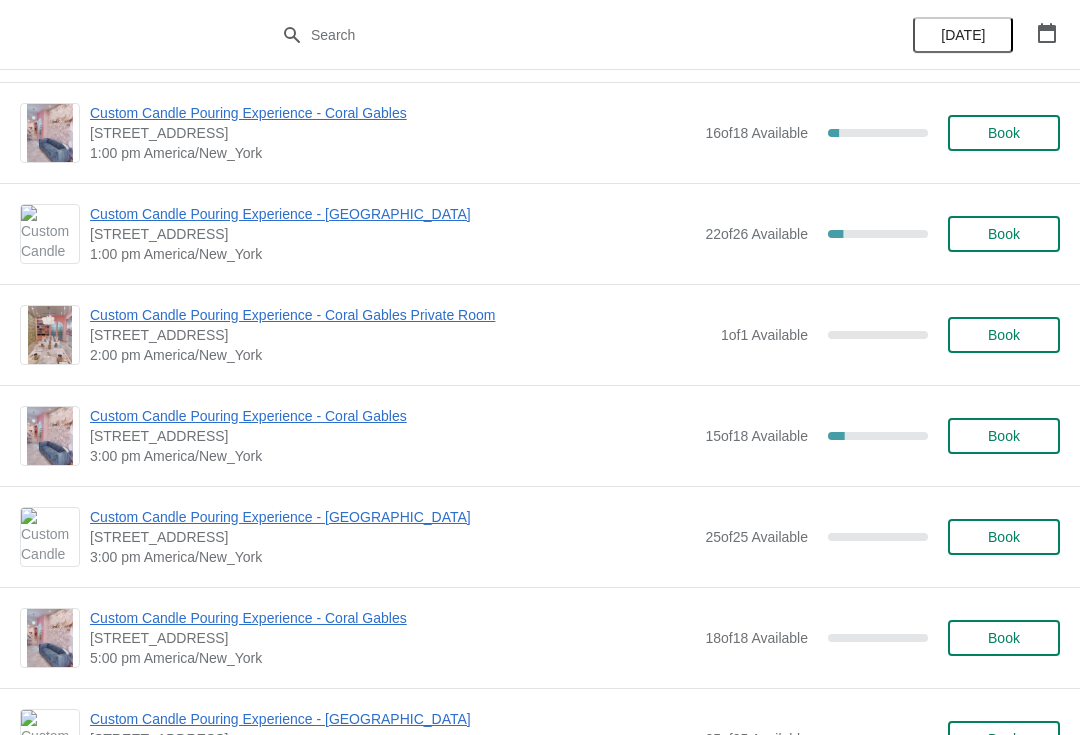 click on "Custom Candle Pouring Experience -  [GEOGRAPHIC_DATA]" at bounding box center (392, 517) 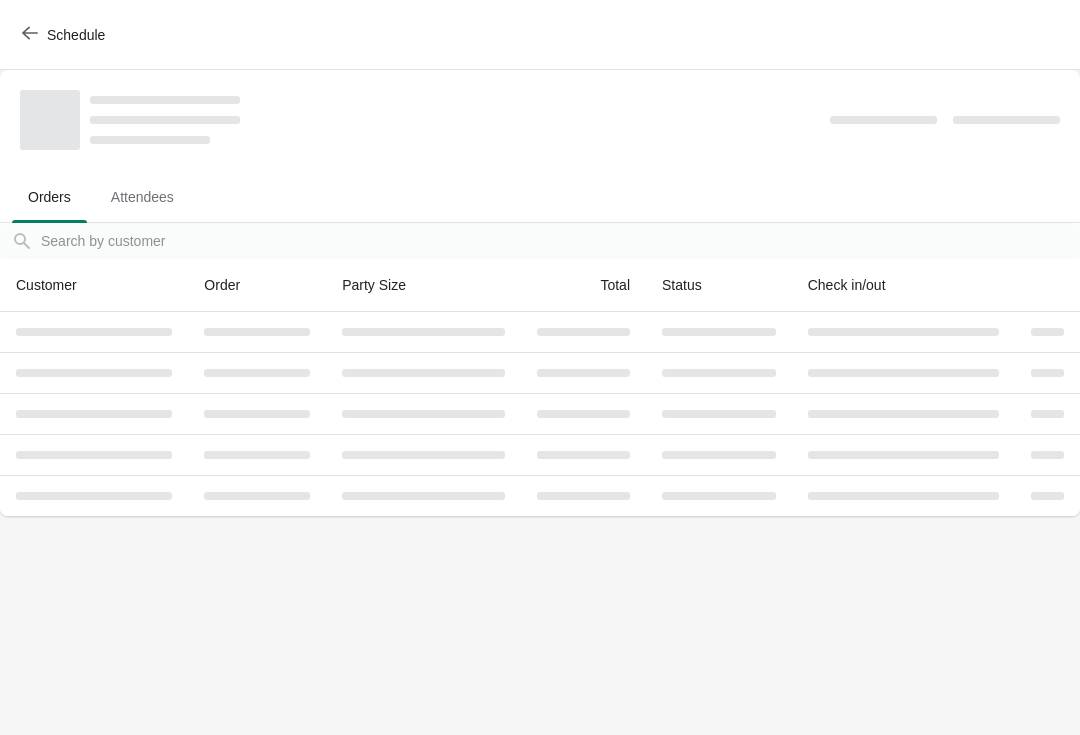 scroll, scrollTop: 0, scrollLeft: 0, axis: both 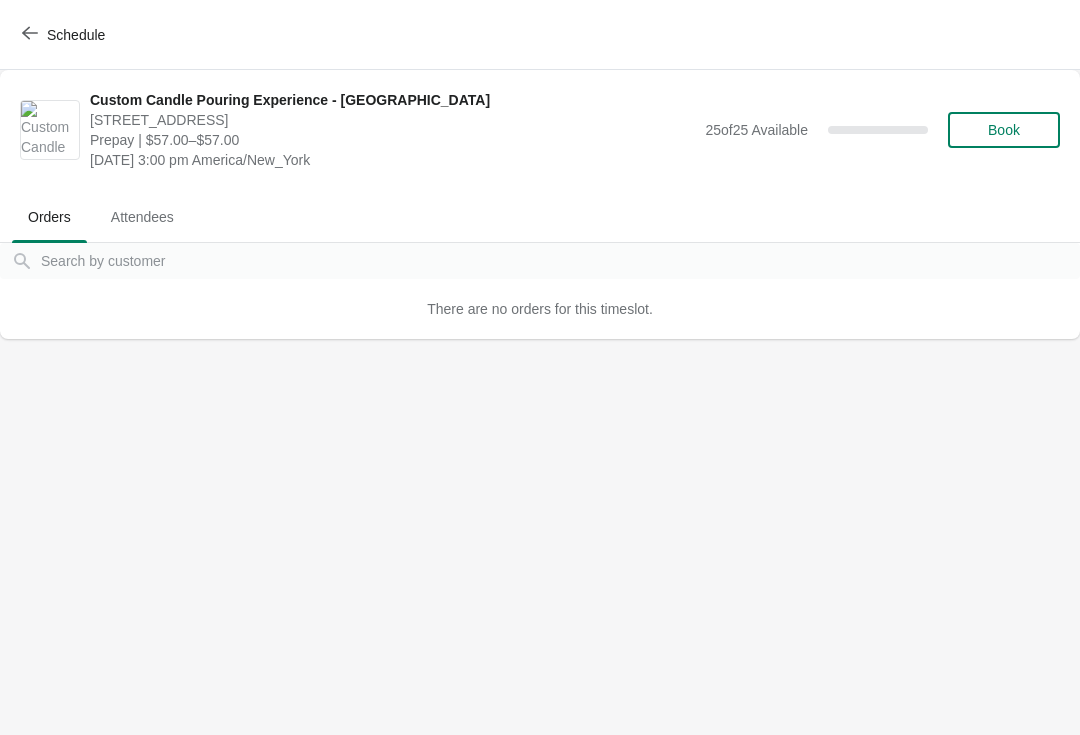 click on "Schedule" at bounding box center [76, 35] 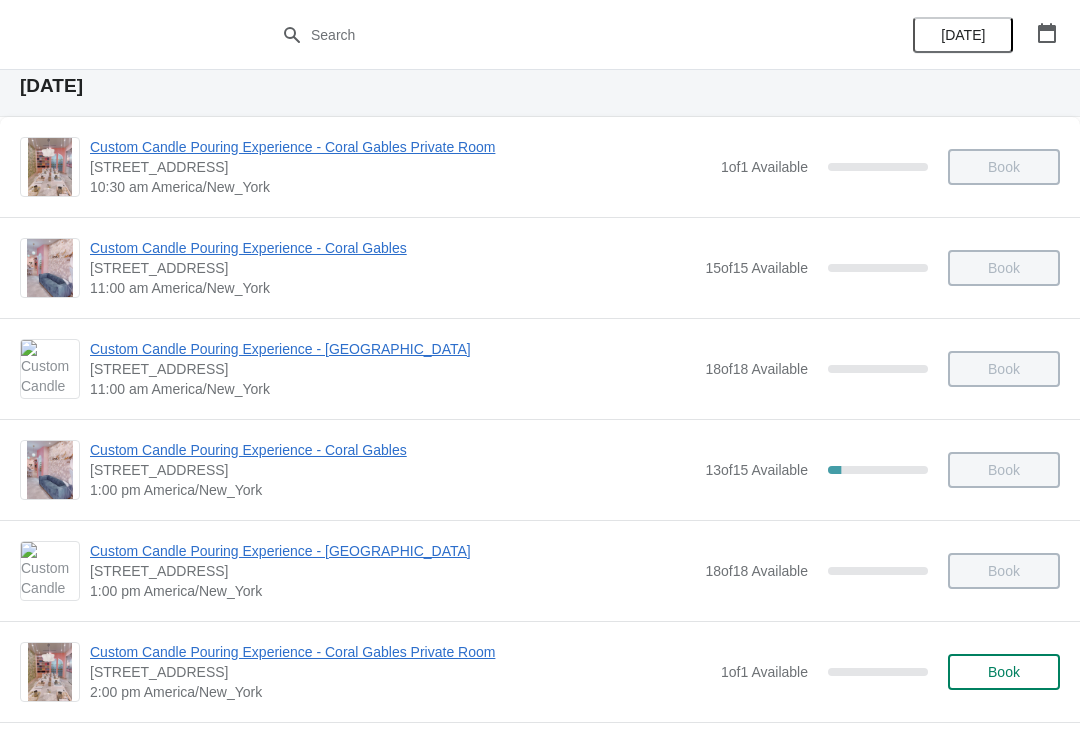 scroll, scrollTop: 106, scrollLeft: 0, axis: vertical 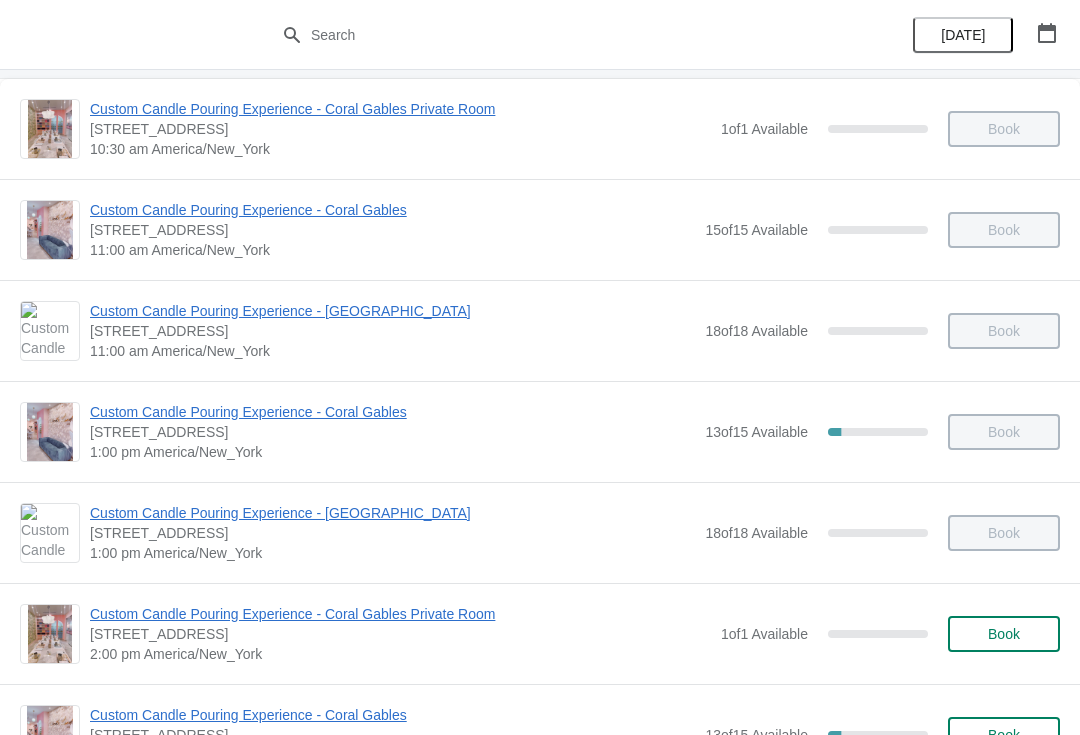 click at bounding box center [1047, 33] 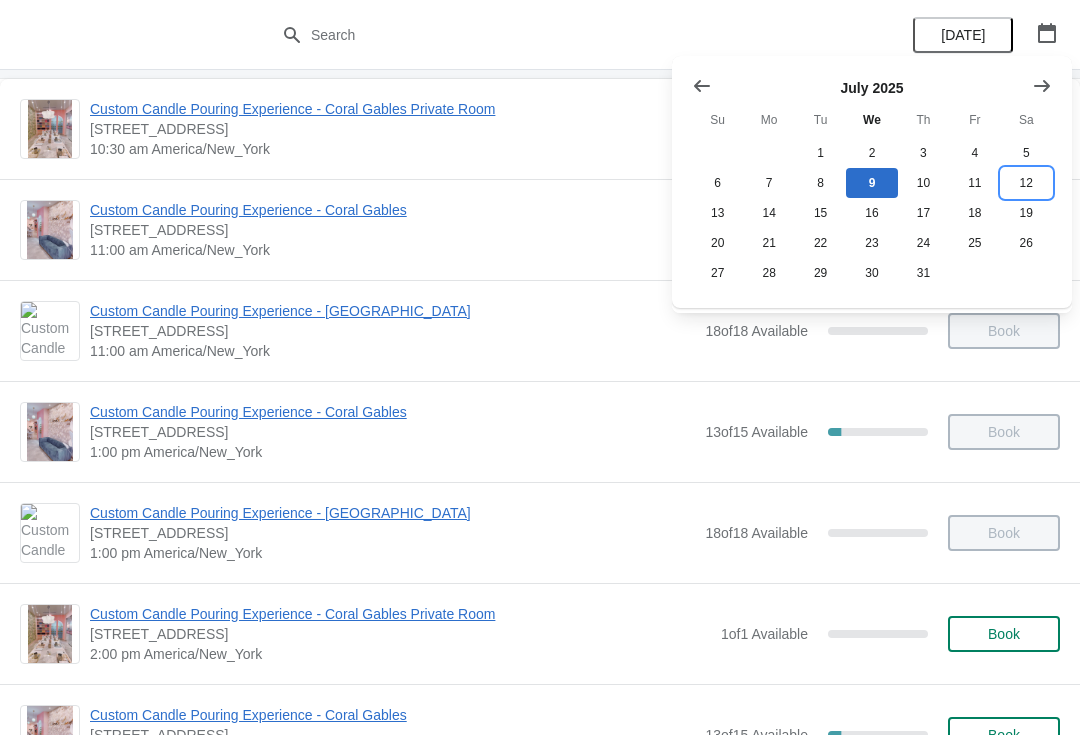click on "12" at bounding box center (1026, 183) 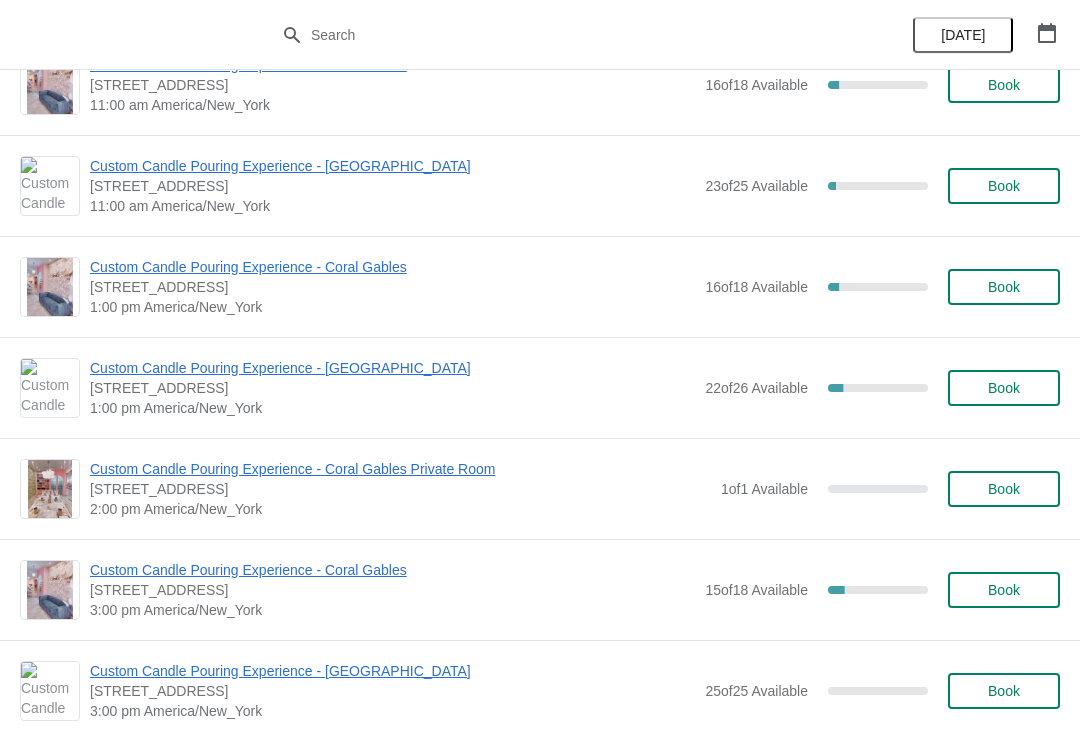 scroll, scrollTop: 255, scrollLeft: 0, axis: vertical 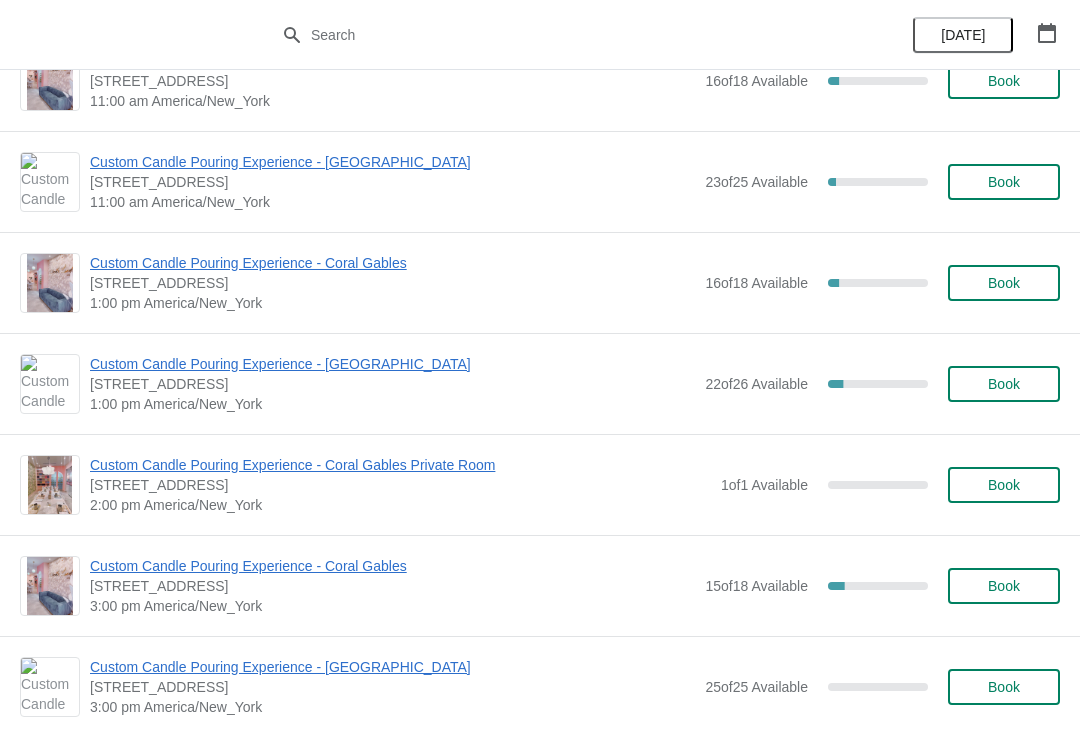click on "Custom Candle Pouring Experience - Coral Gables" at bounding box center (392, 566) 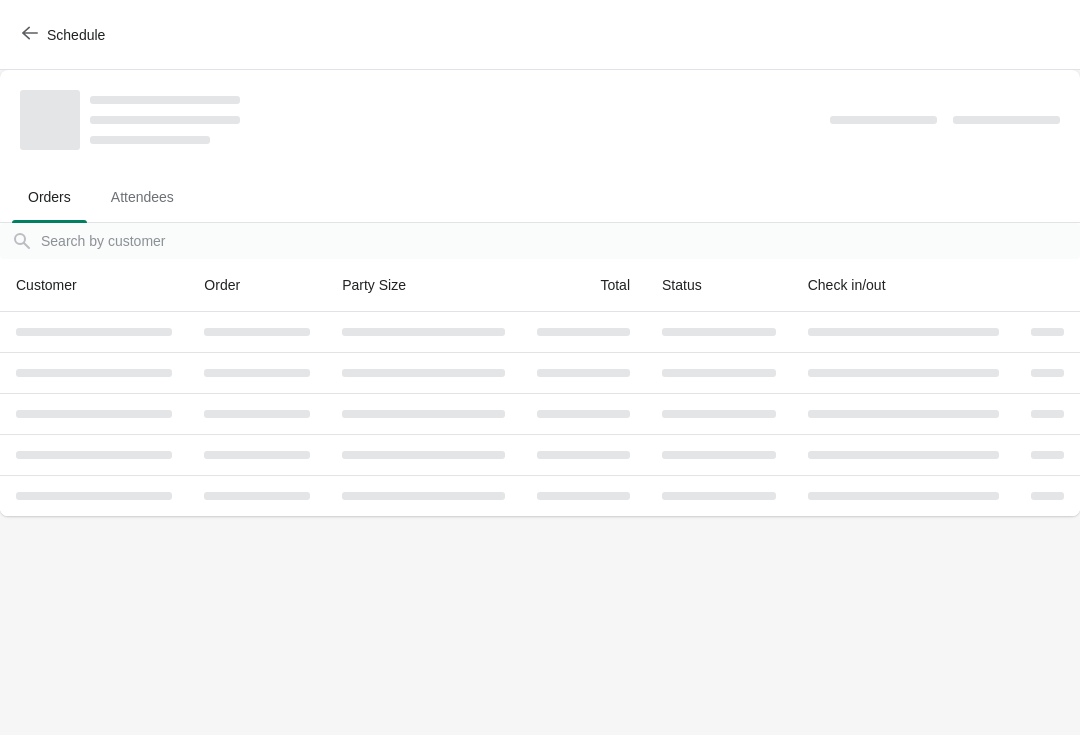 scroll, scrollTop: 0, scrollLeft: 0, axis: both 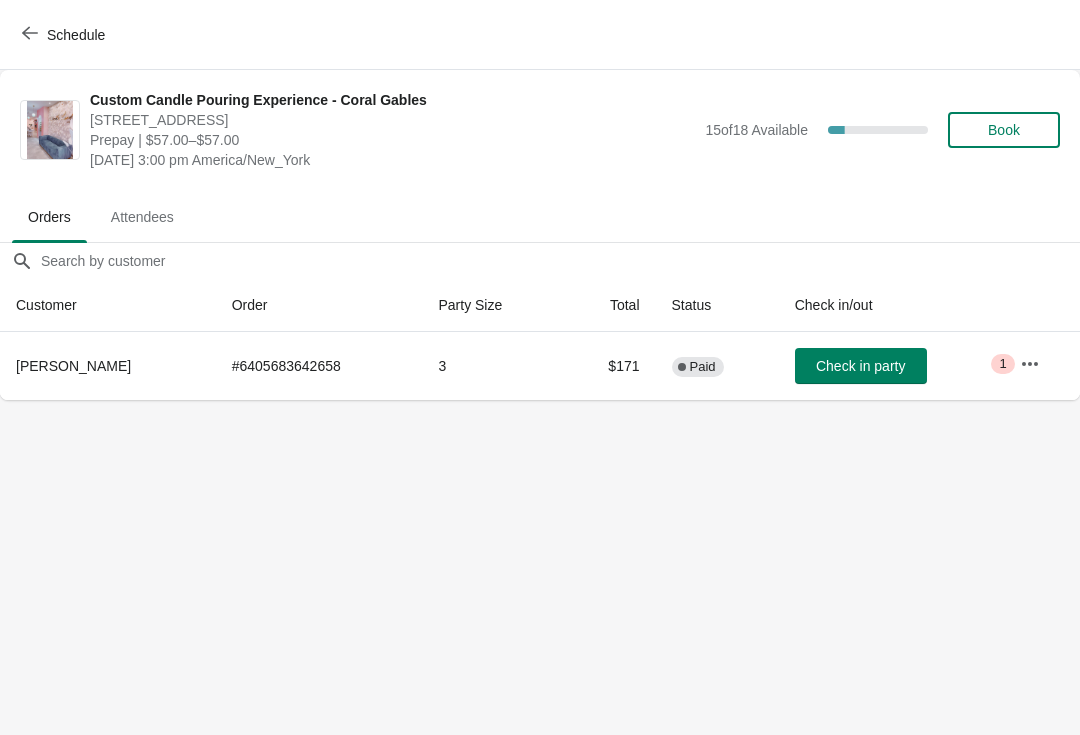 click 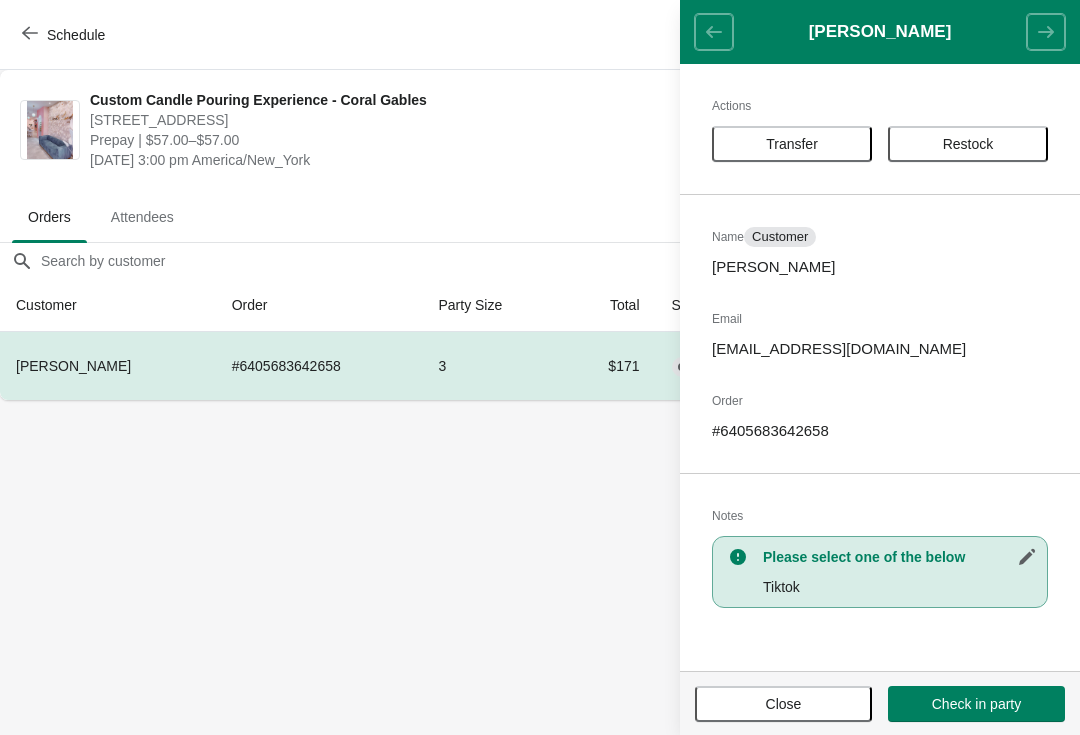 click on "Transfer" at bounding box center (792, 144) 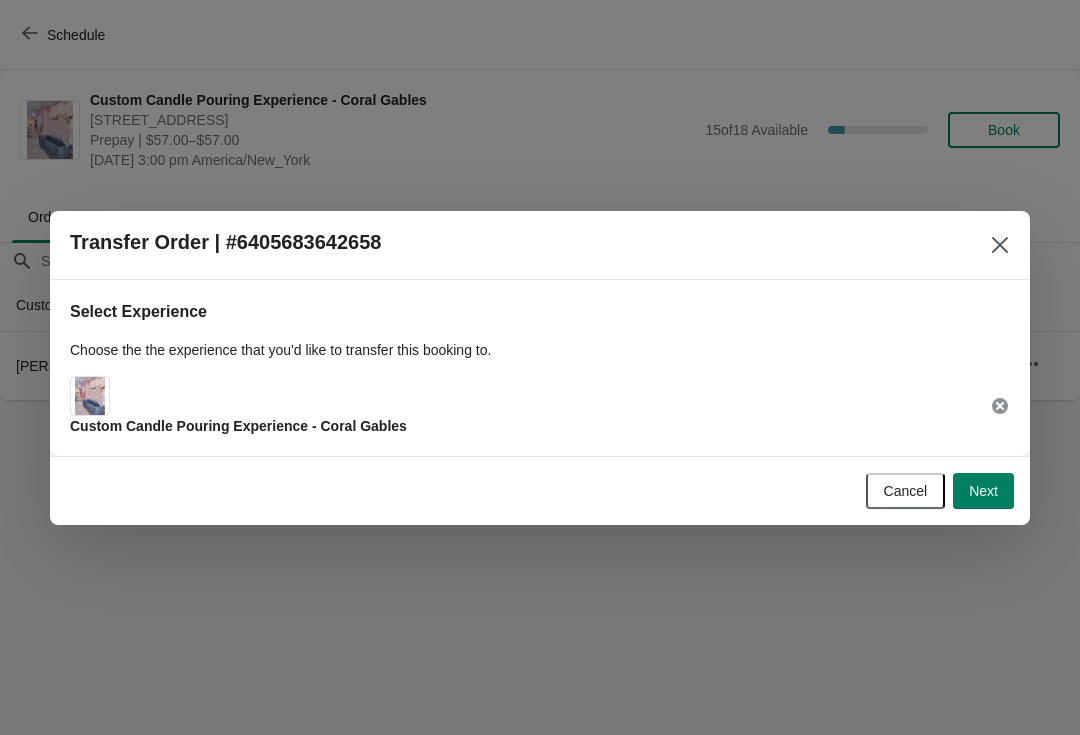 click on "Next" at bounding box center (983, 491) 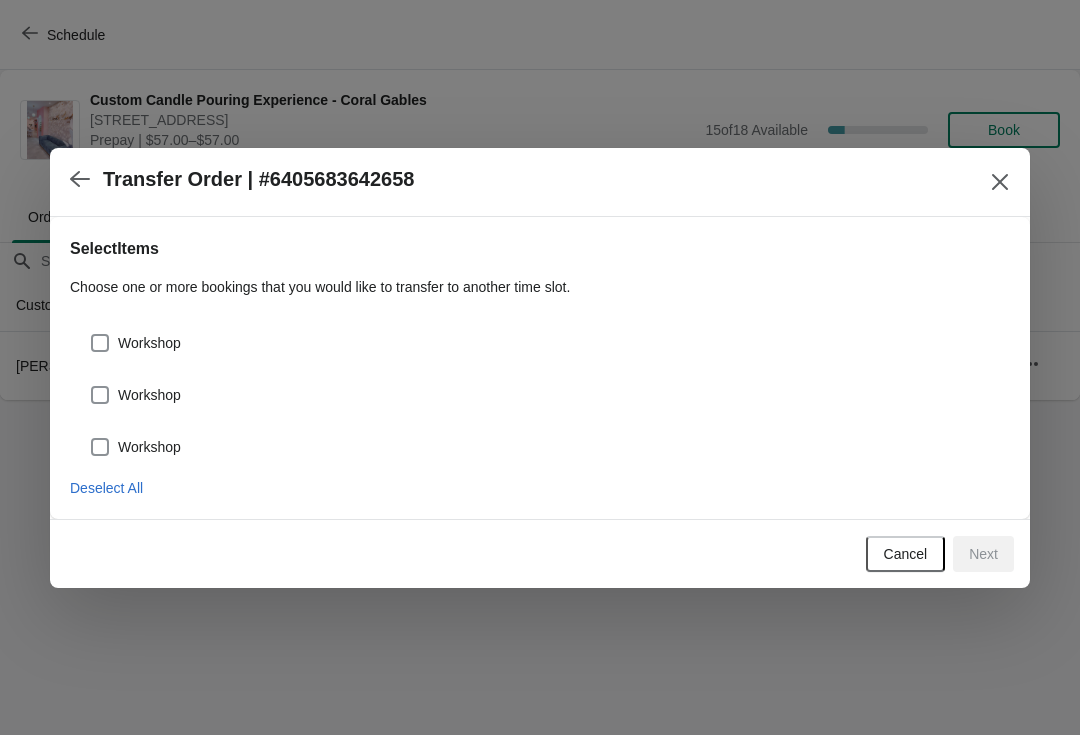 click on "Workshop" at bounding box center (149, 343) 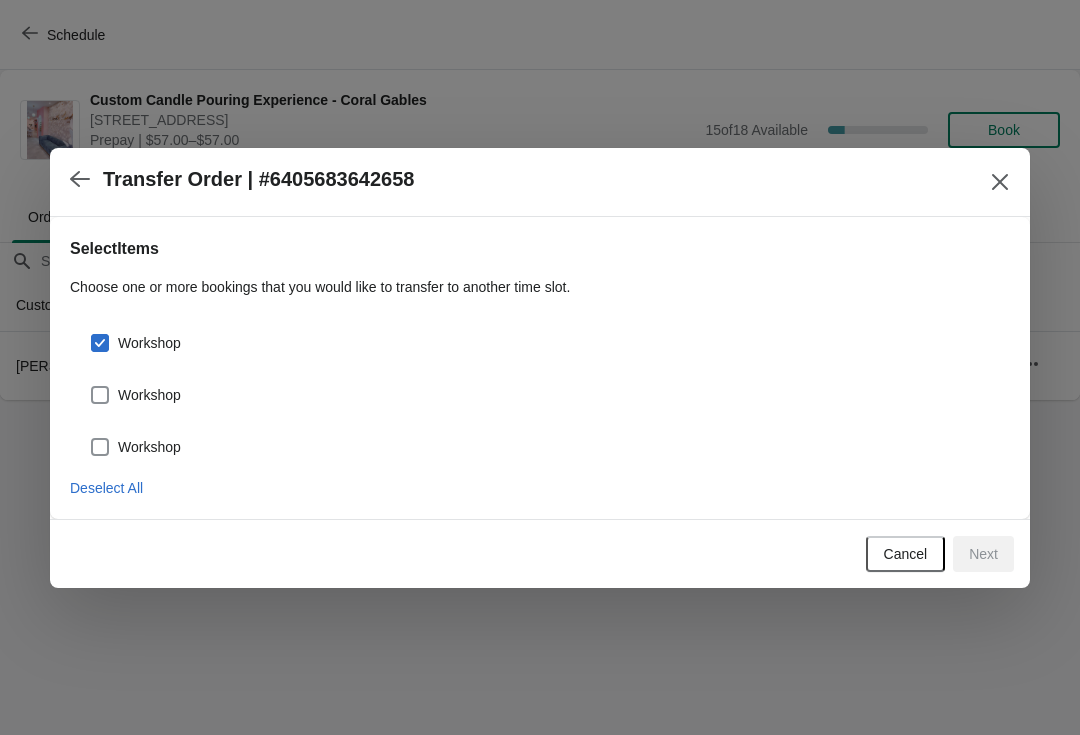 checkbox on "true" 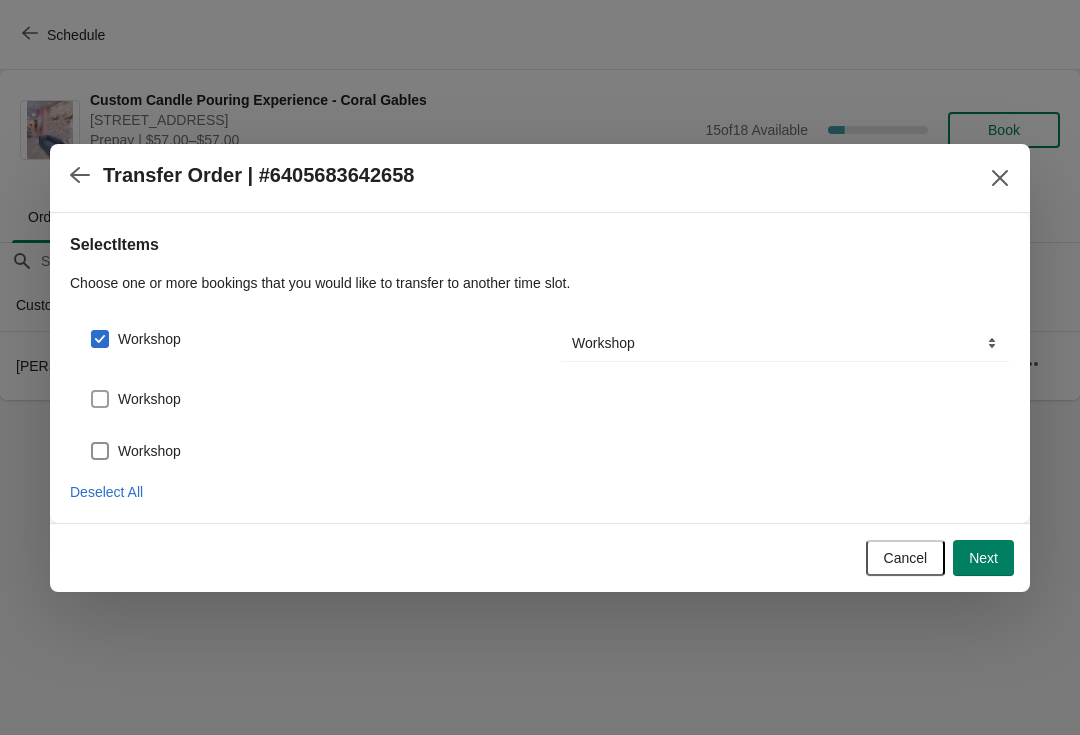 click on "Workshop" at bounding box center [135, 399] 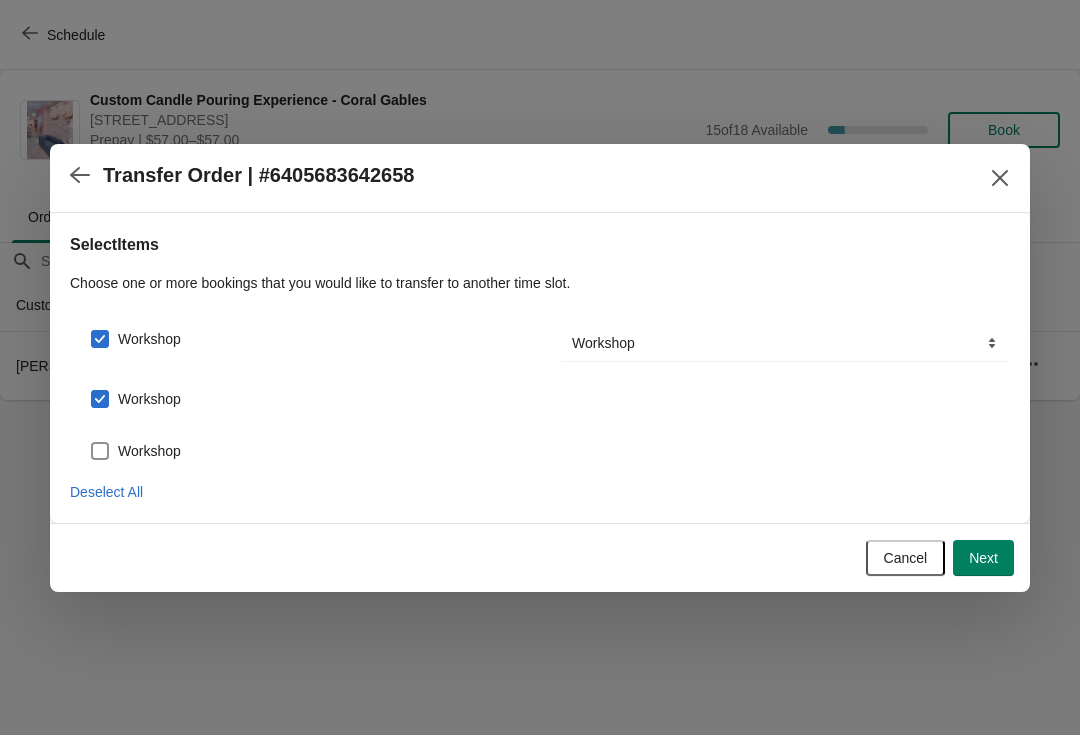 checkbox on "true" 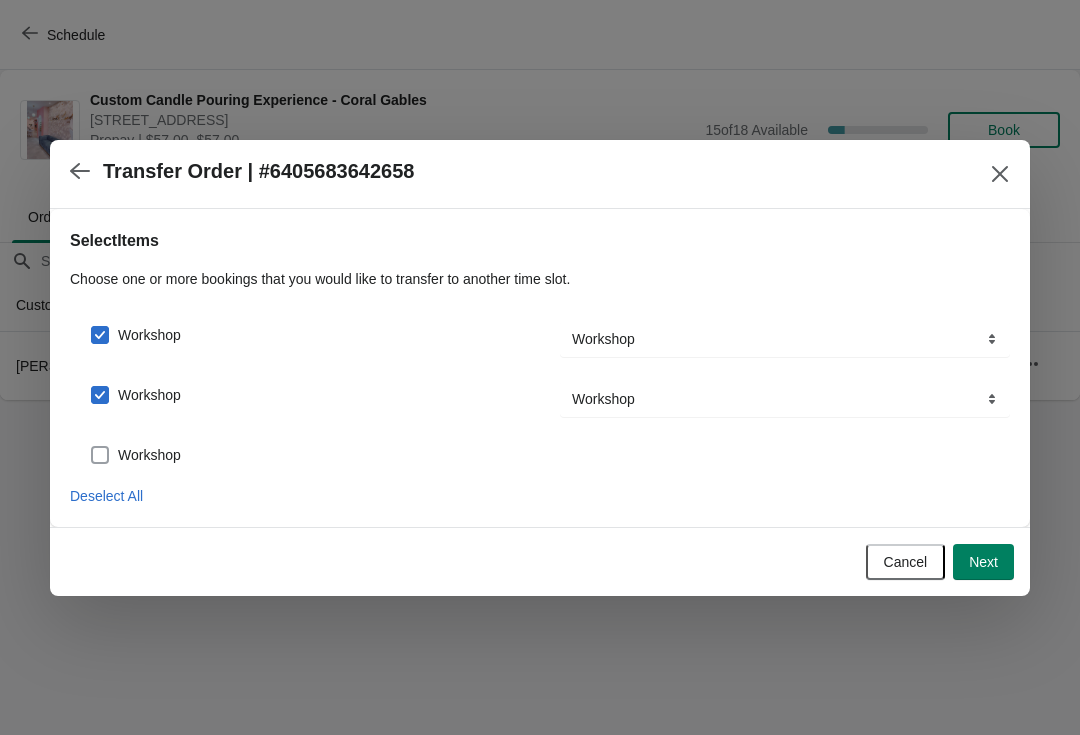 click on "Workshop" at bounding box center (149, 455) 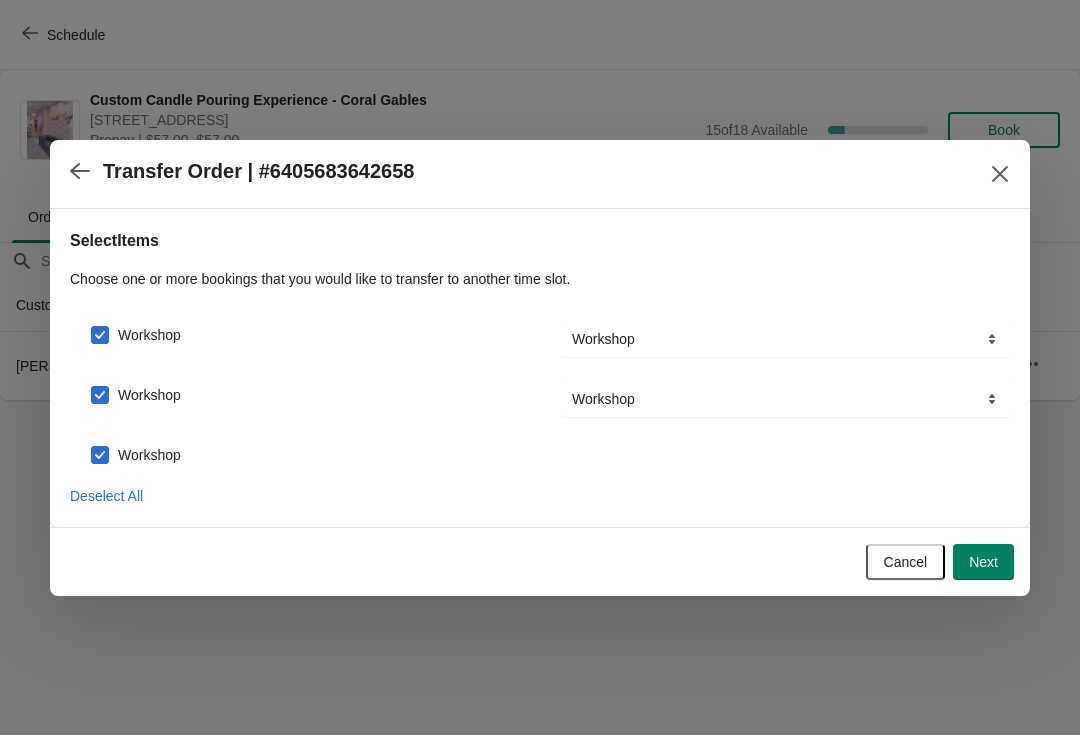 checkbox on "true" 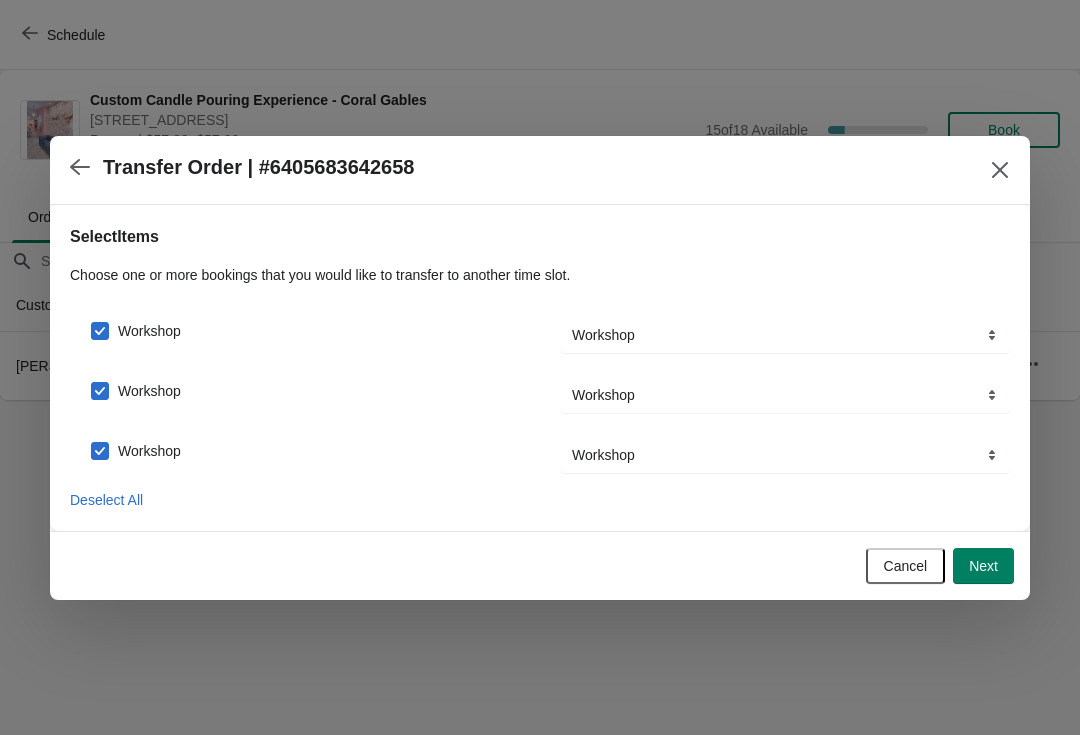 click on "Next" at bounding box center [983, 566] 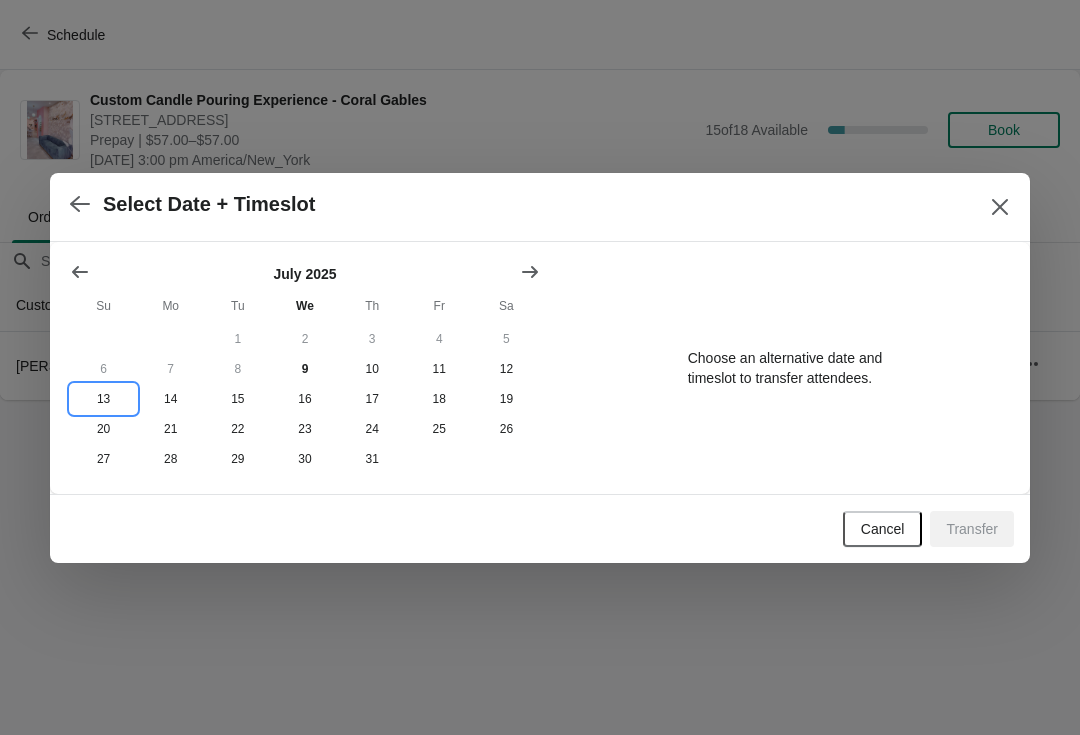 click on "13" at bounding box center [103, 399] 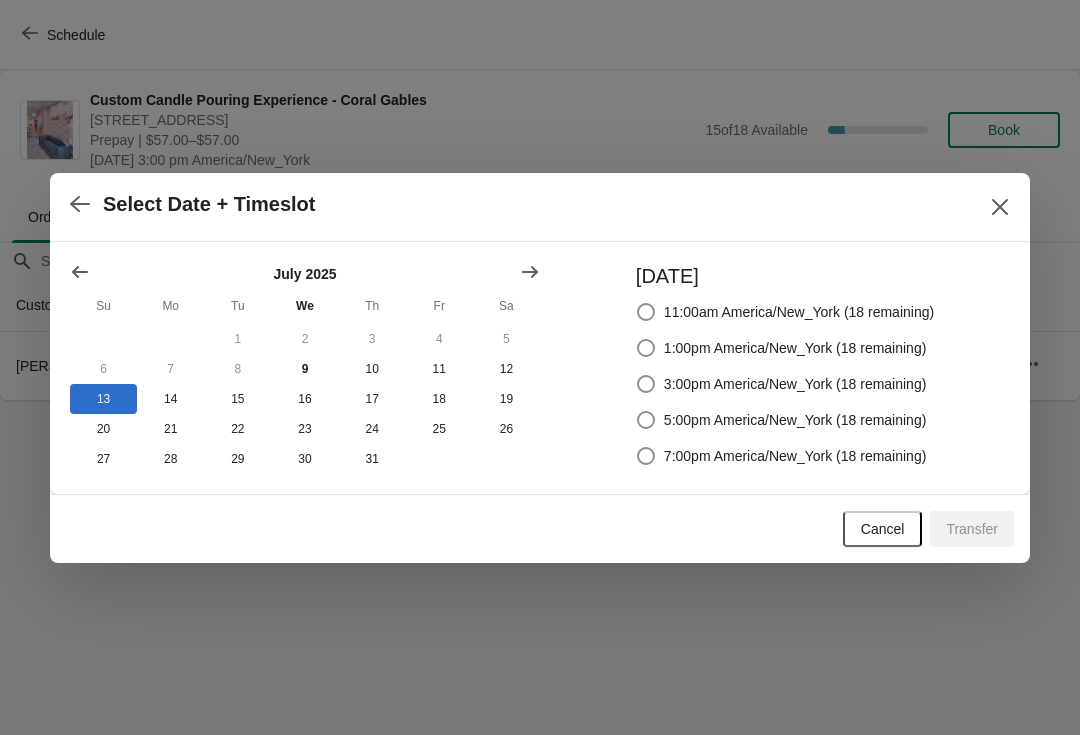 click on "3:00pm America/New_York (18 remaining)" at bounding box center [795, 384] 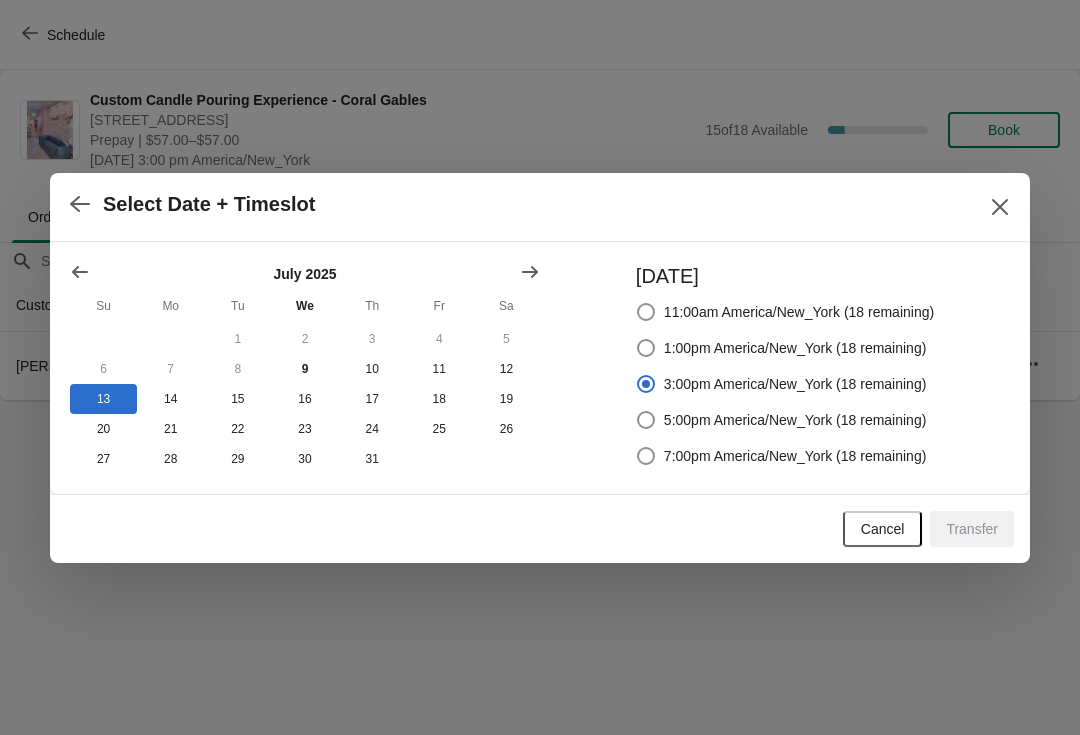 radio on "true" 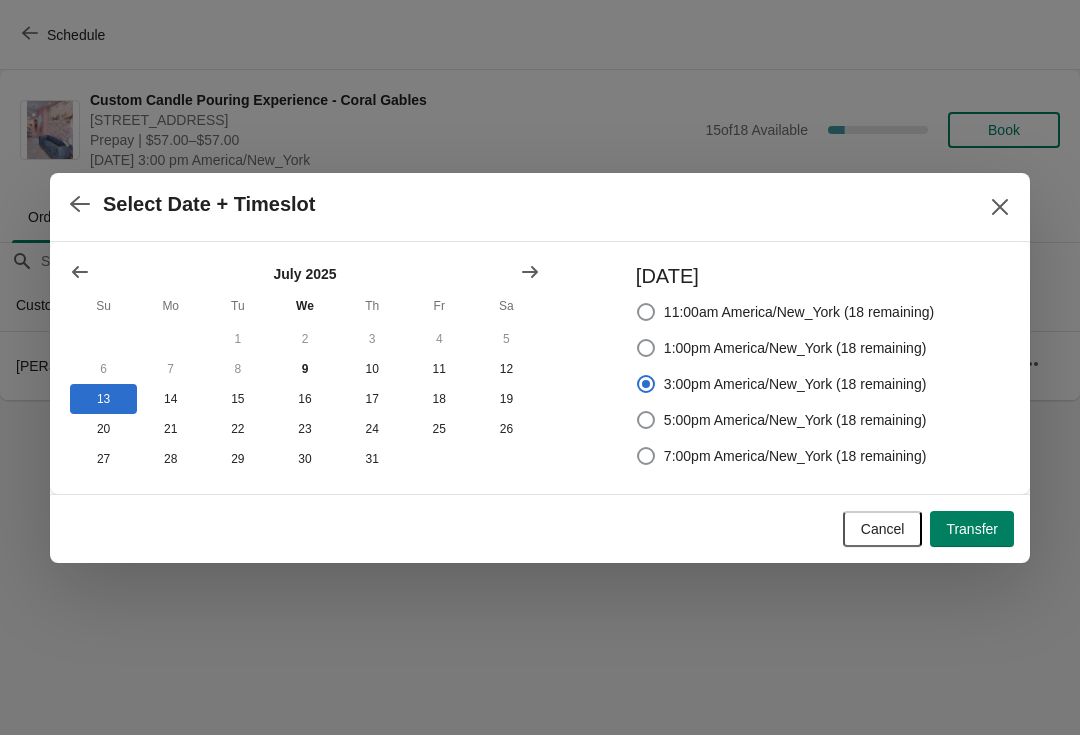 click on "Transfer" at bounding box center [972, 529] 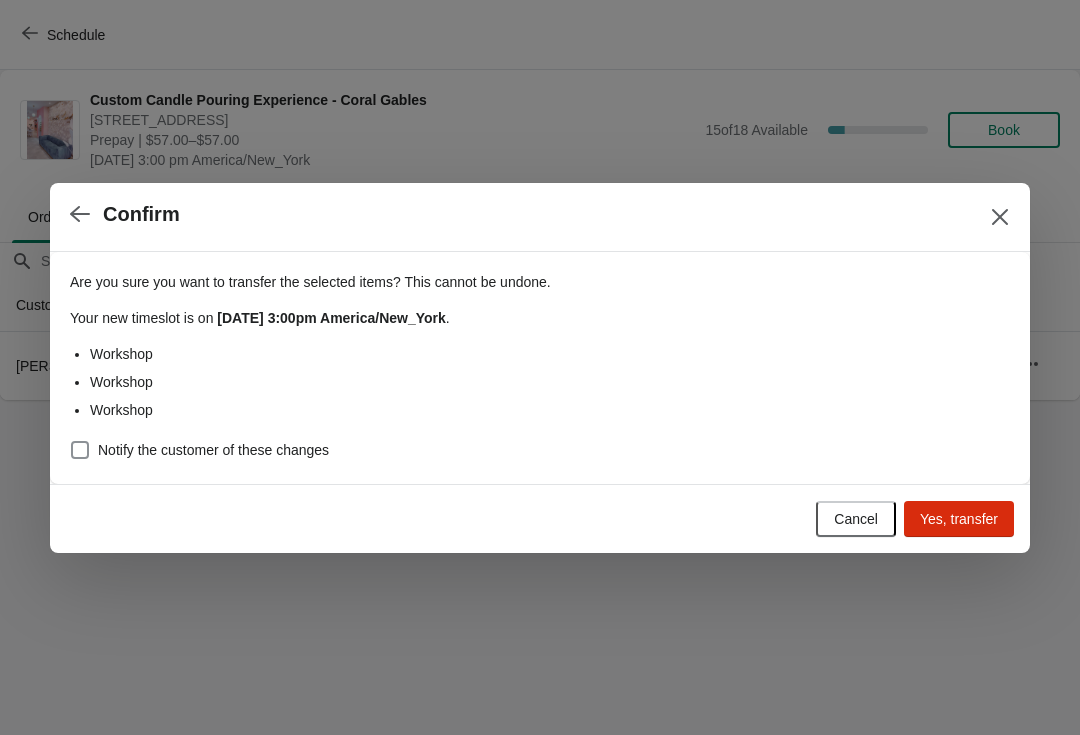 click at bounding box center [80, 450] 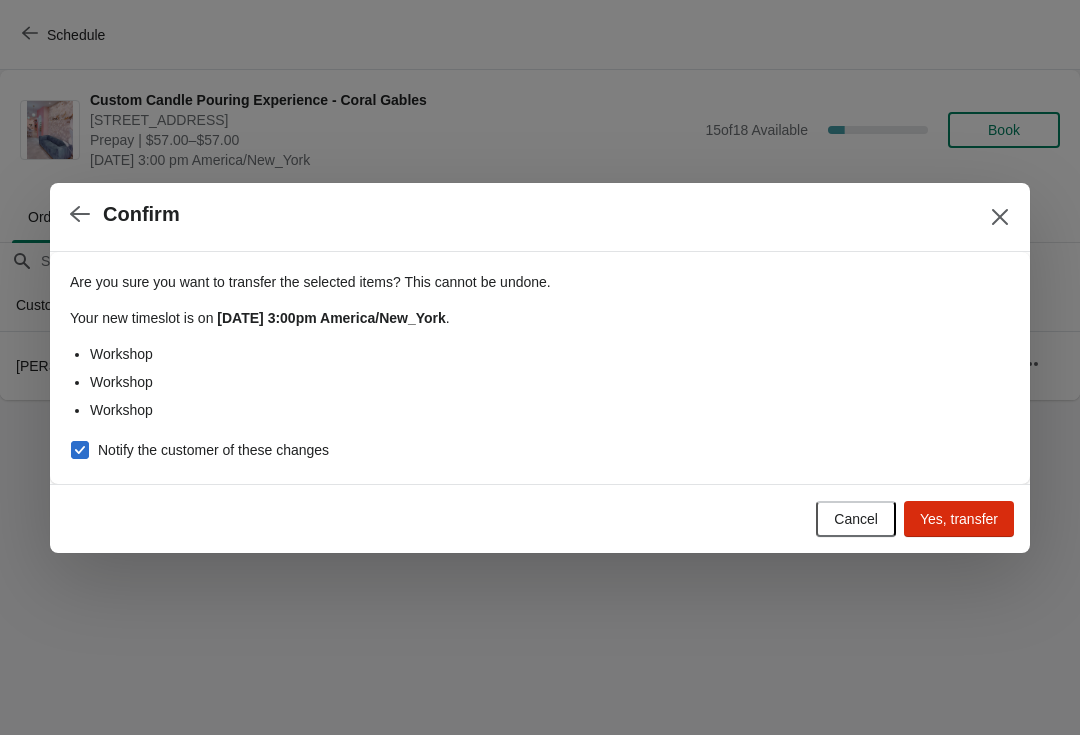 checkbox on "true" 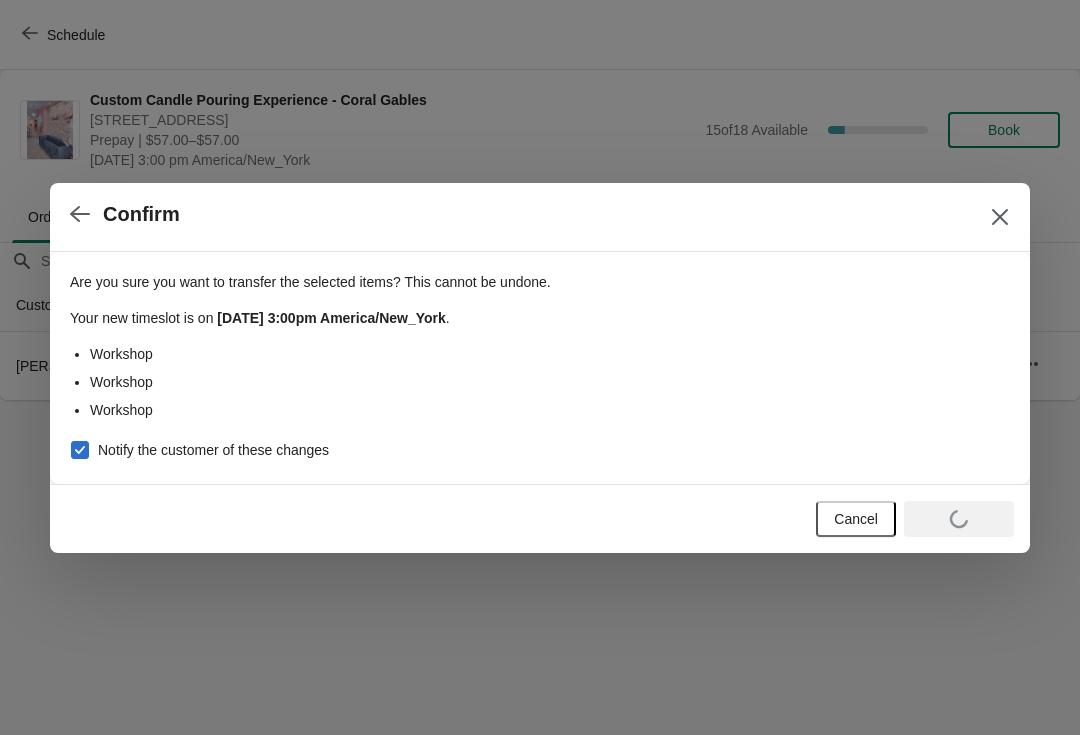 click on "Cancel" at bounding box center [856, 519] 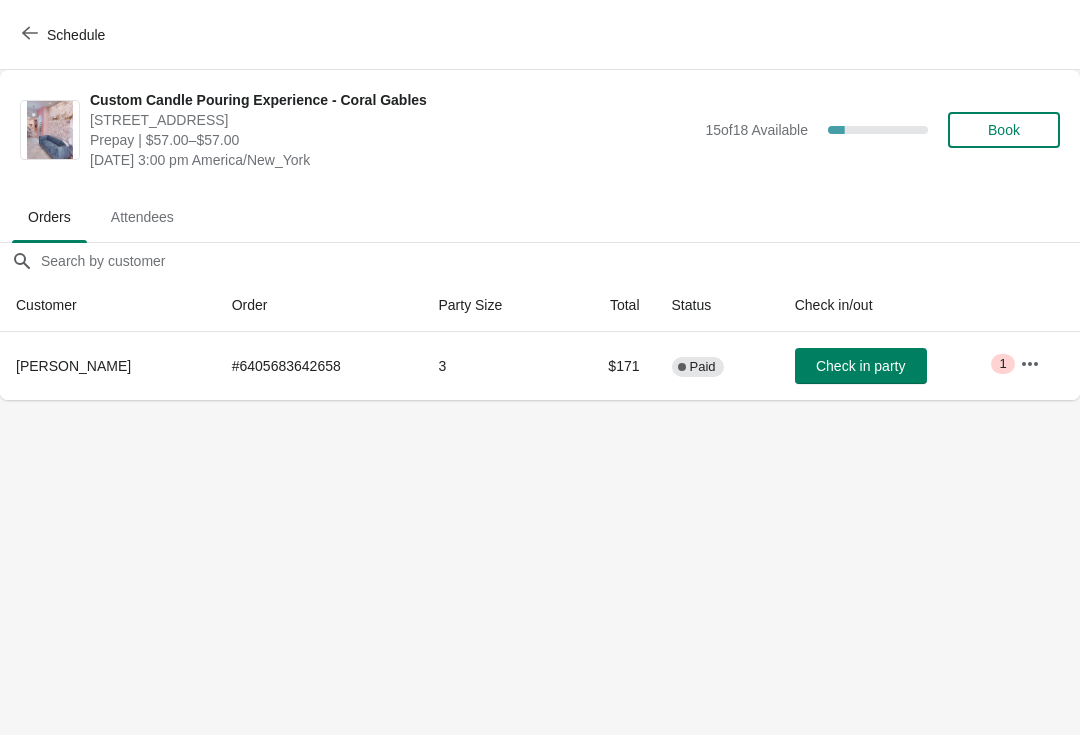 click at bounding box center [1030, 364] 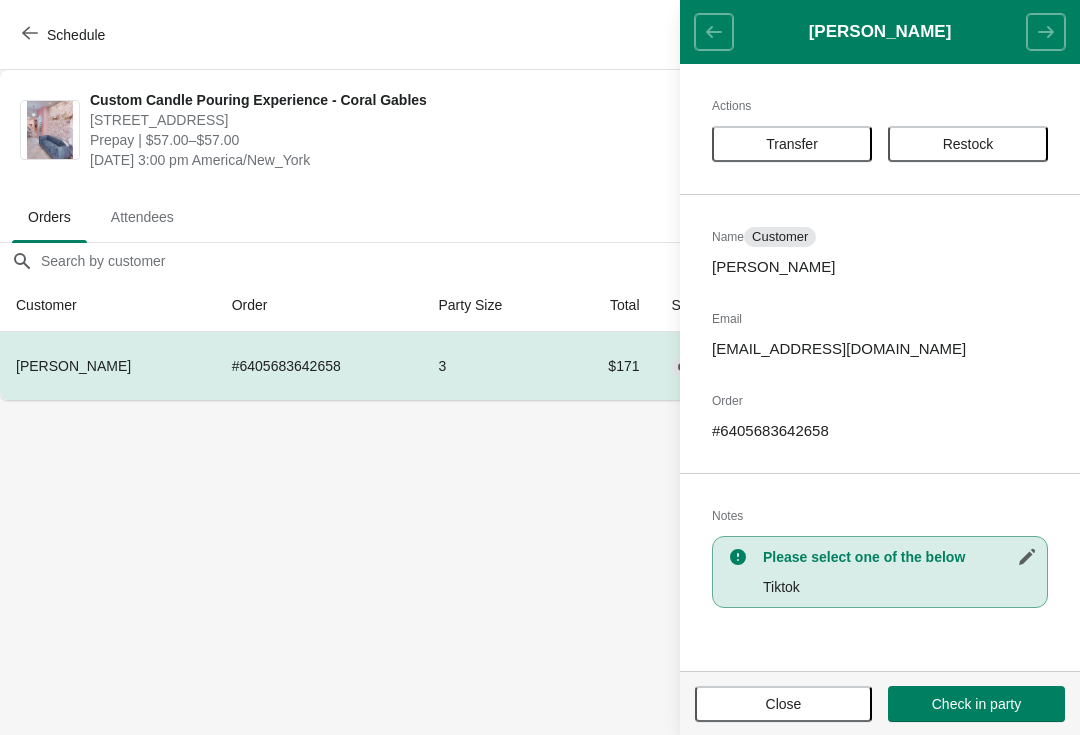 click on "Transfer" at bounding box center (792, 144) 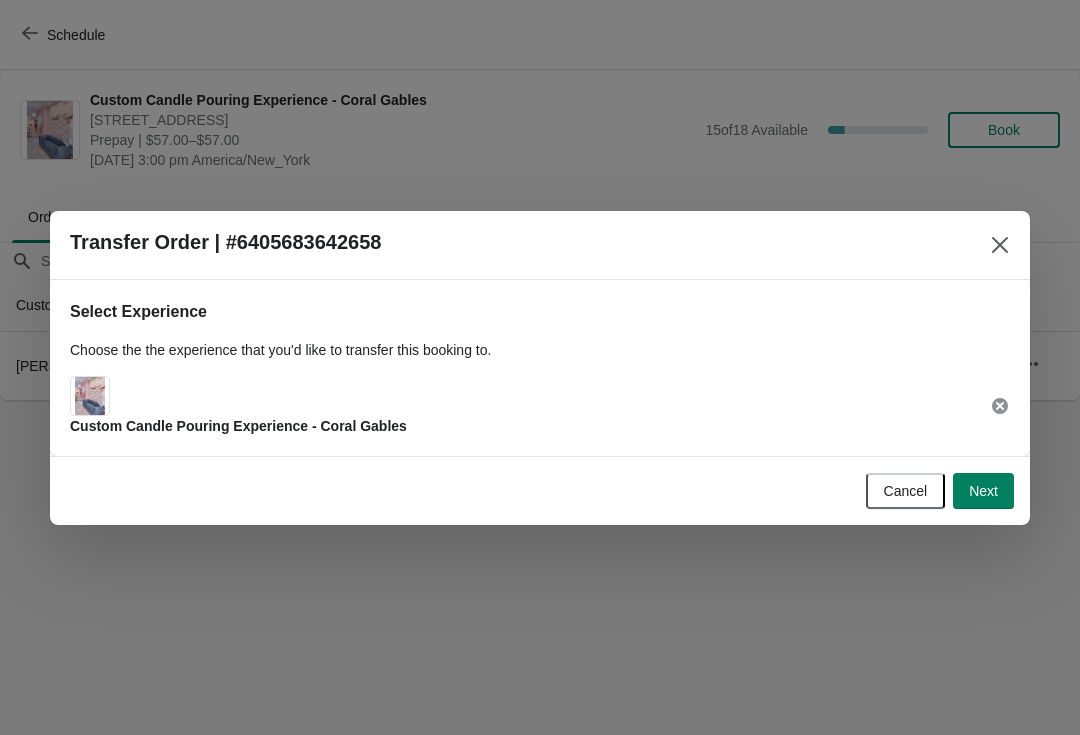 click on "Next" at bounding box center (983, 491) 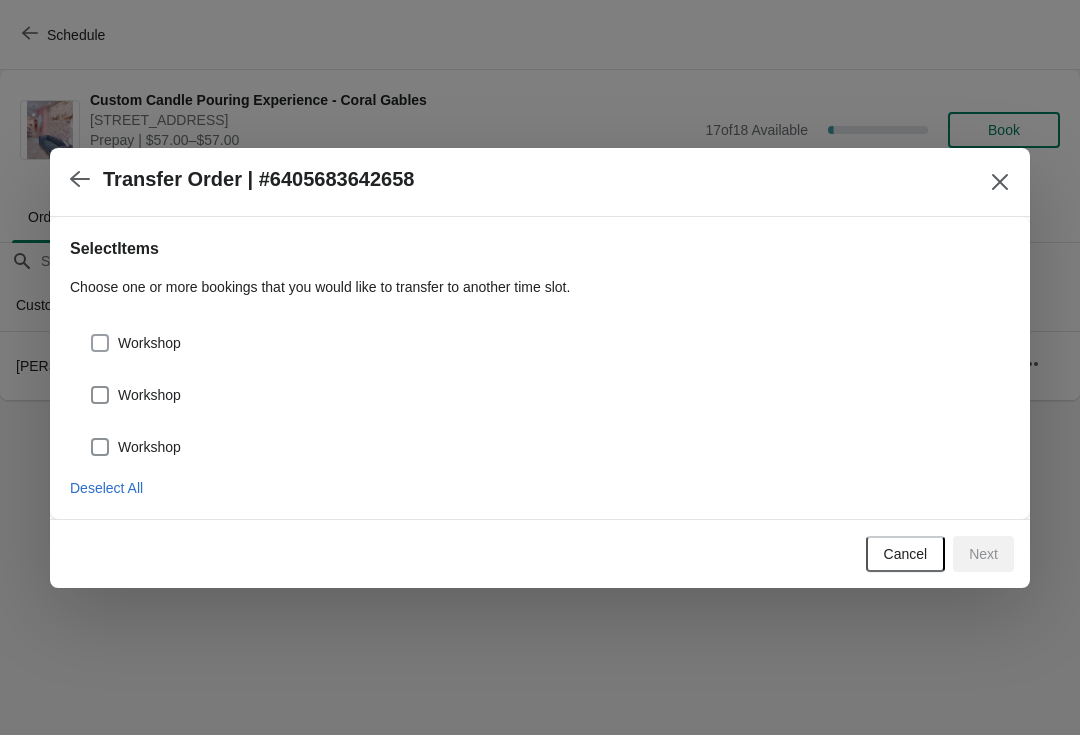 click on "Workshop" at bounding box center [149, 343] 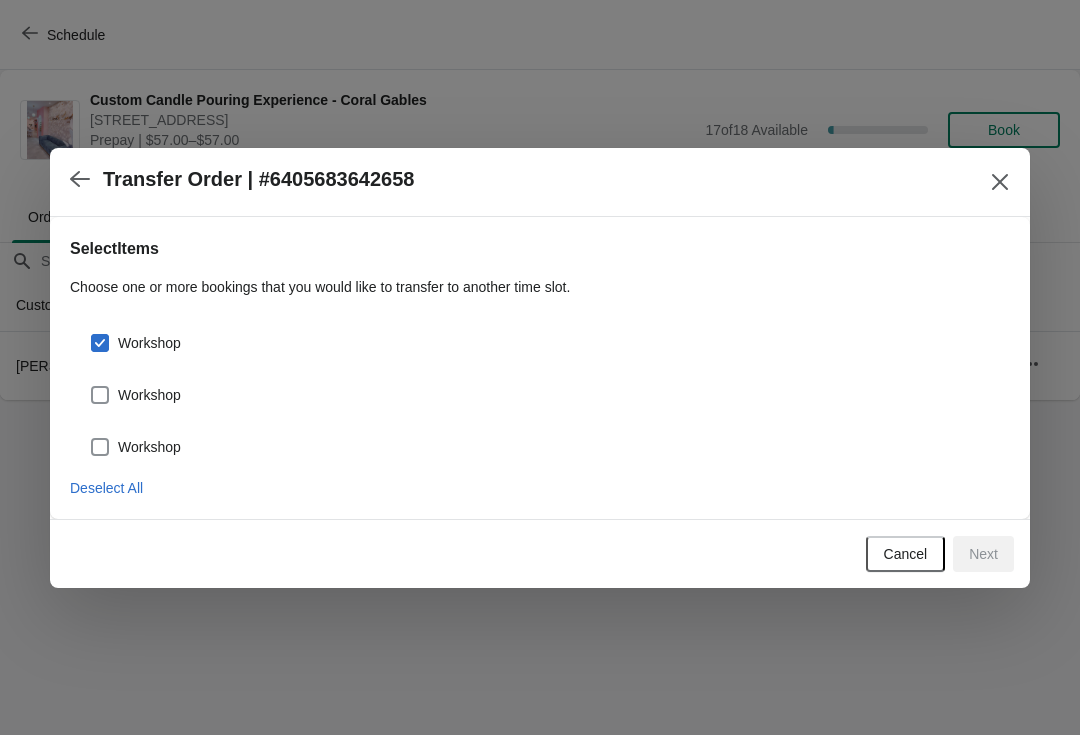 checkbox on "true" 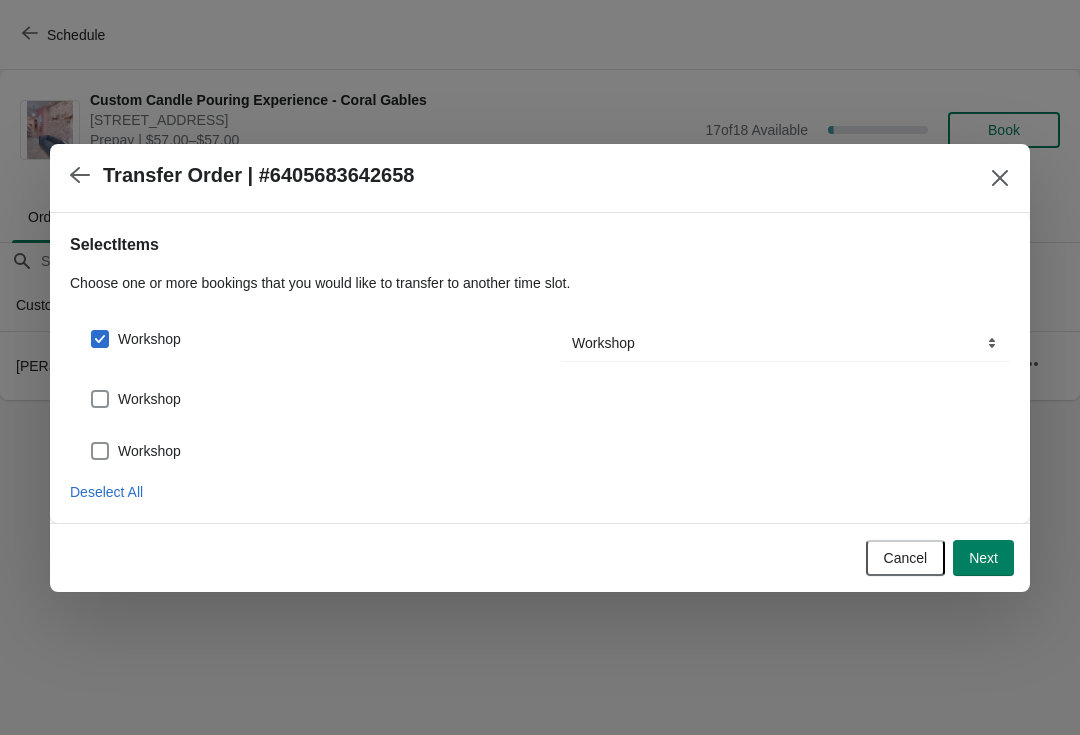 click on "Workshop" at bounding box center [149, 399] 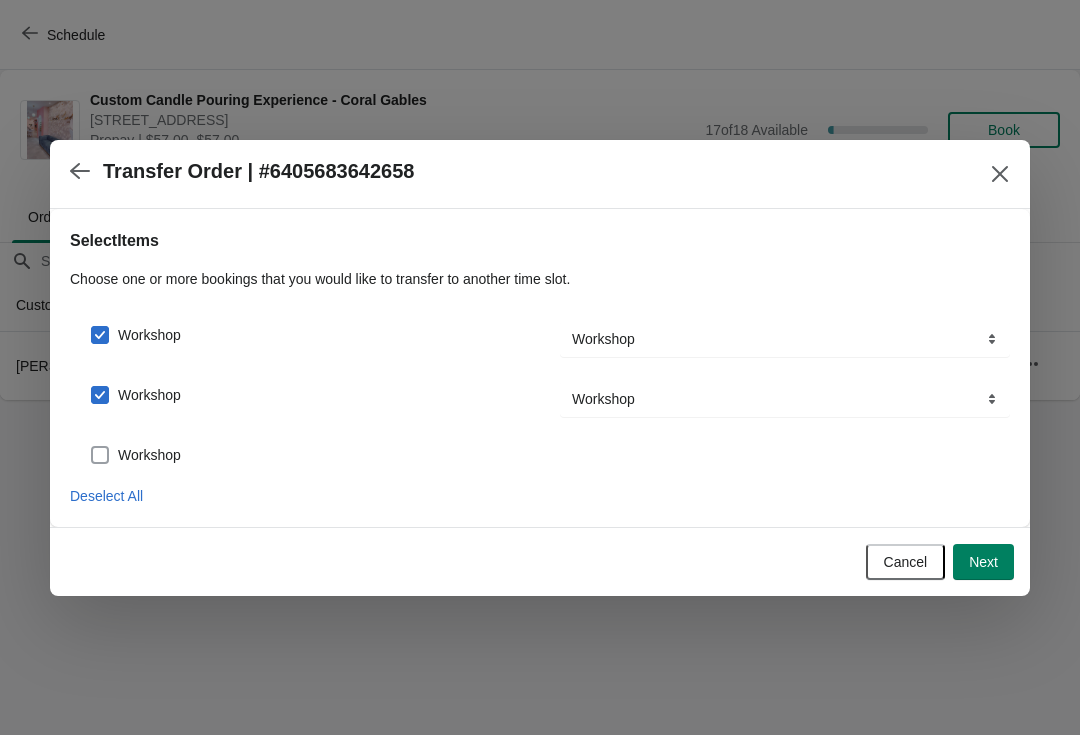 click on "Workshop" at bounding box center [149, 455] 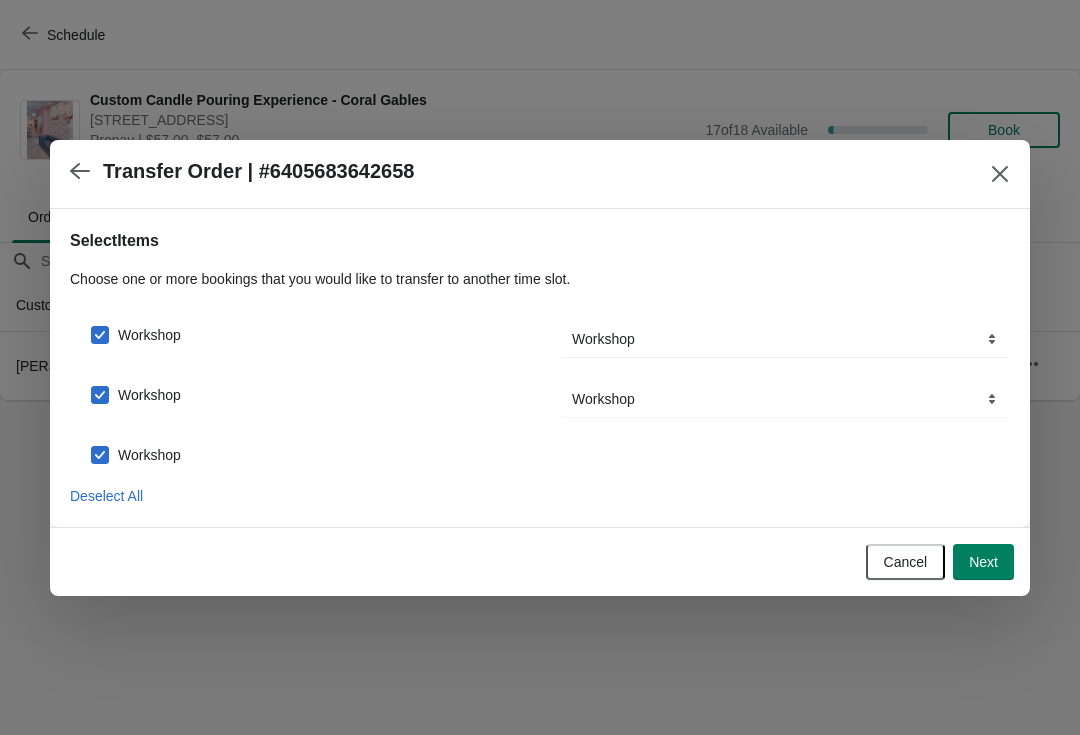 checkbox on "true" 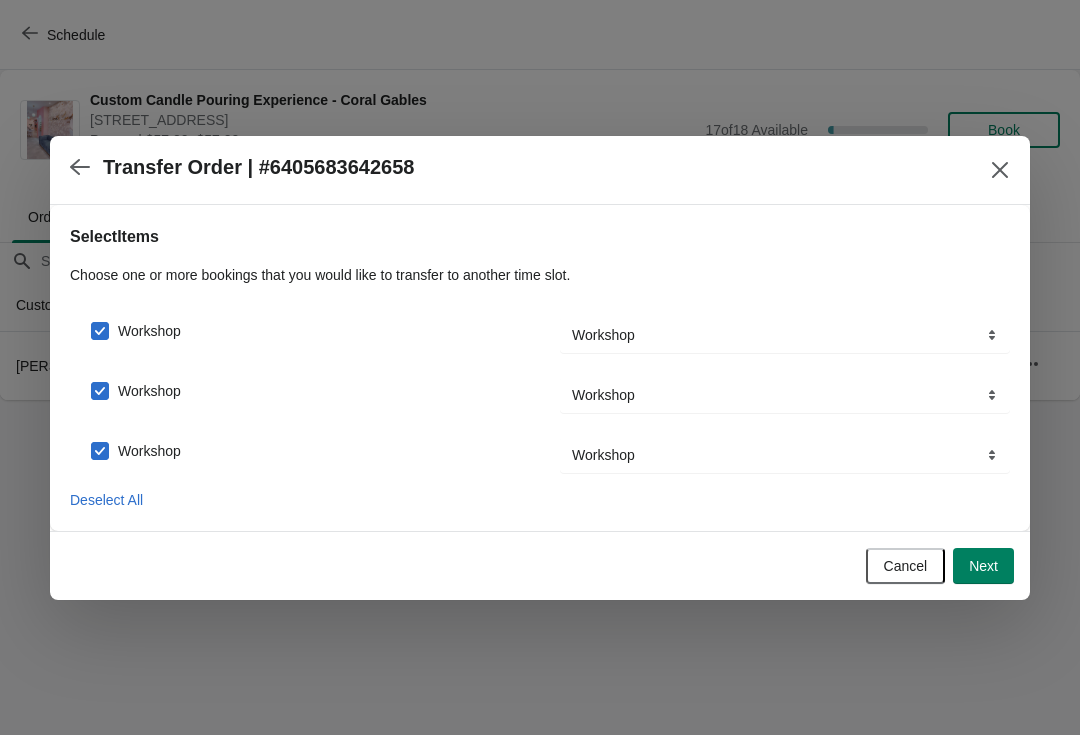 click on "Next" at bounding box center [983, 566] 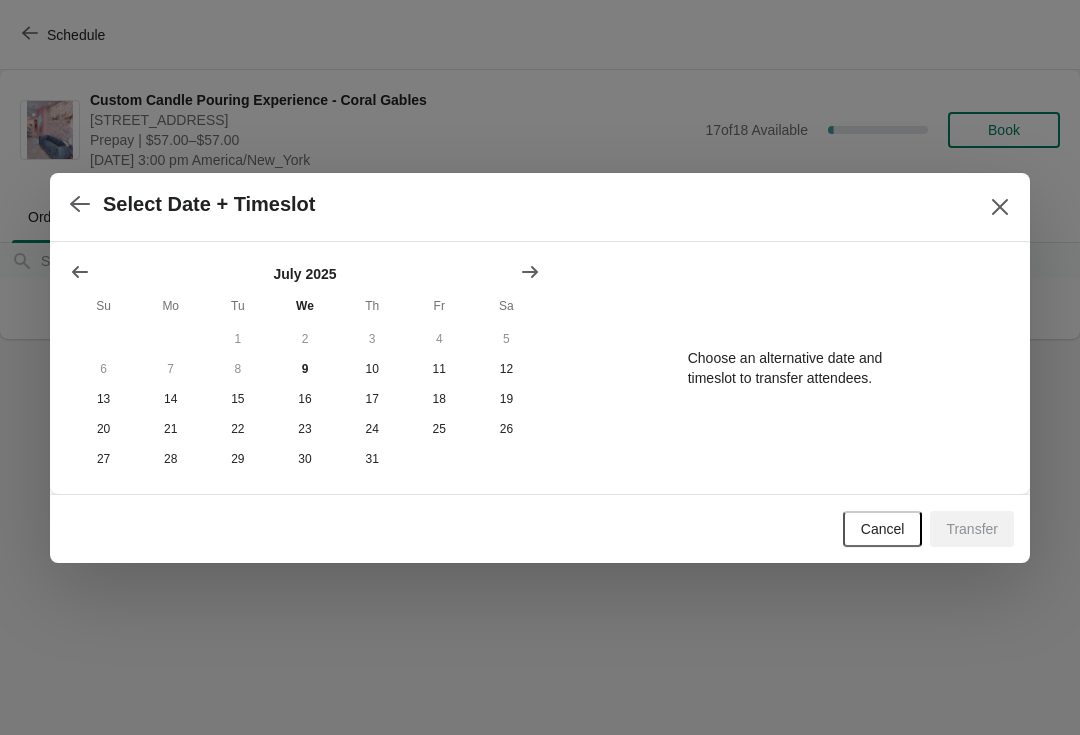 click at bounding box center (1000, 207) 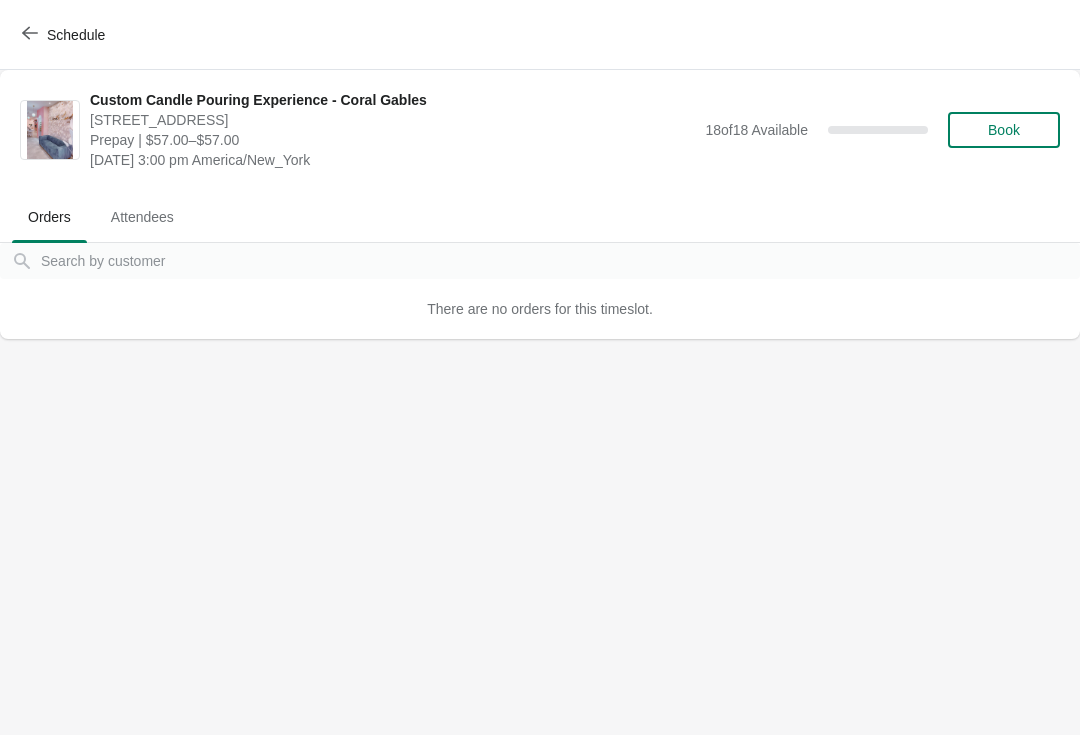 click 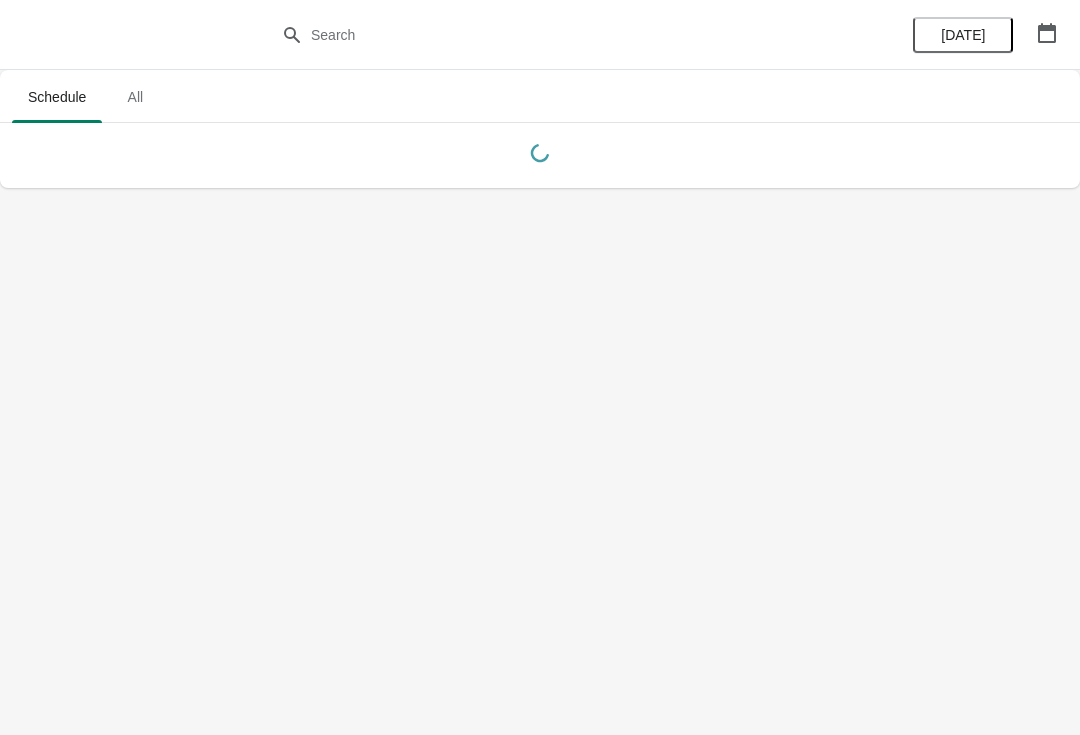 click at bounding box center [1047, 33] 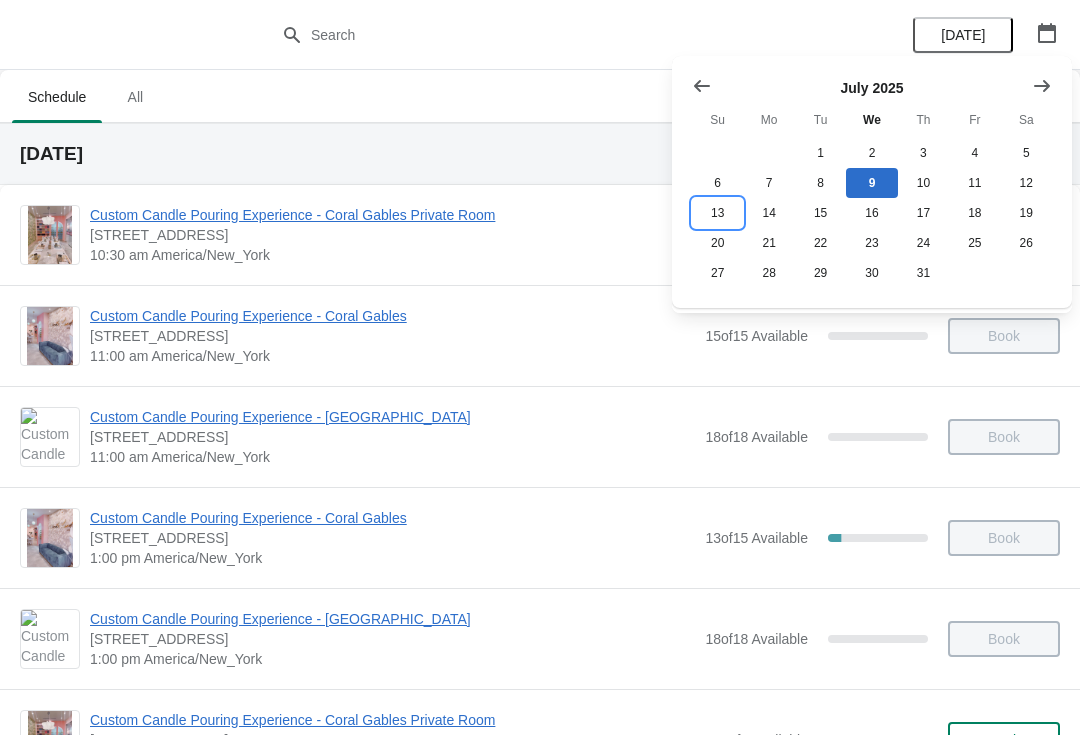 click on "13" at bounding box center [717, 213] 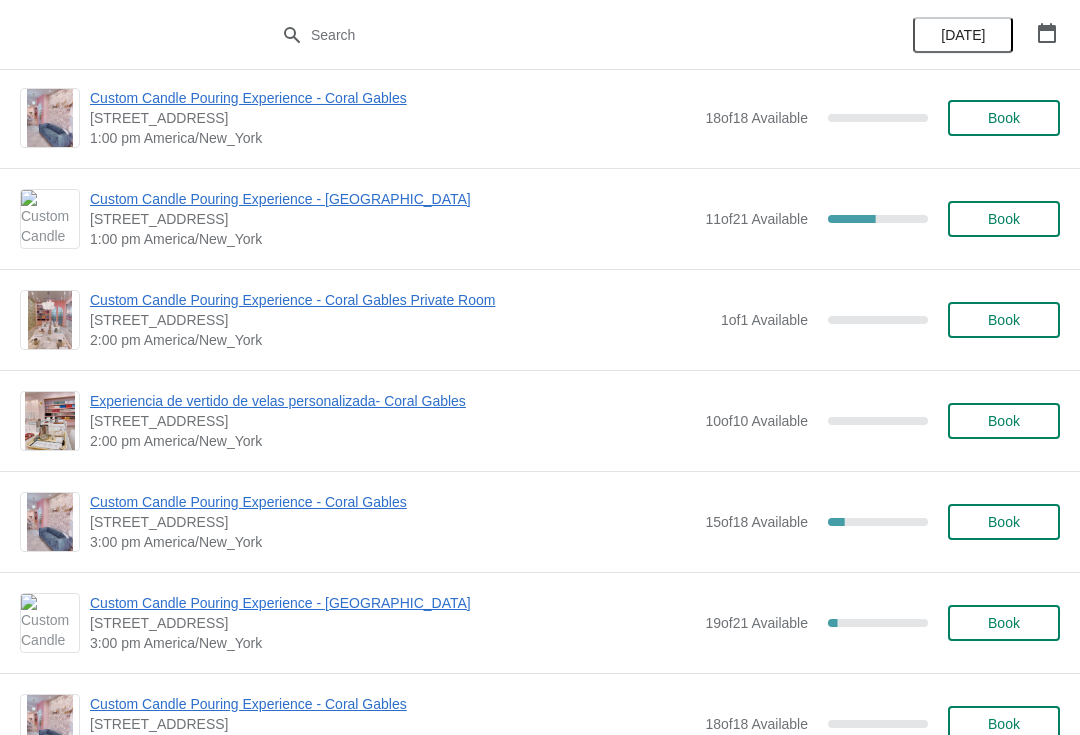 scroll, scrollTop: 534, scrollLeft: 0, axis: vertical 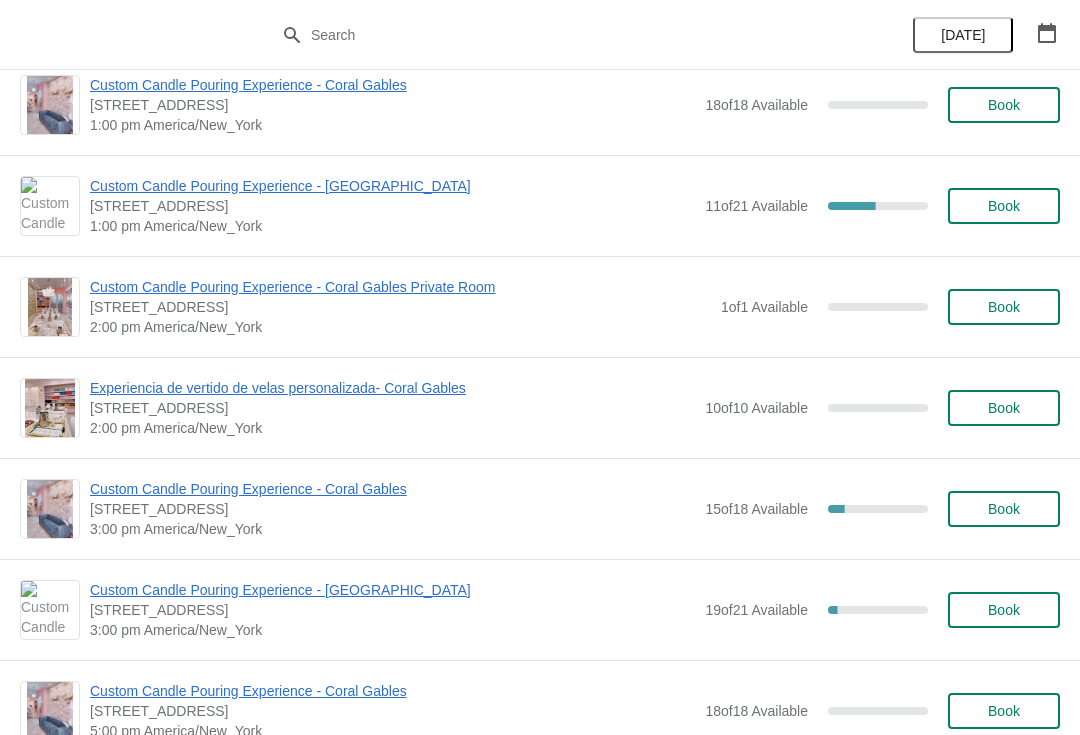 click on "Custom Candle Pouring Experience - Coral Gables" at bounding box center [392, 489] 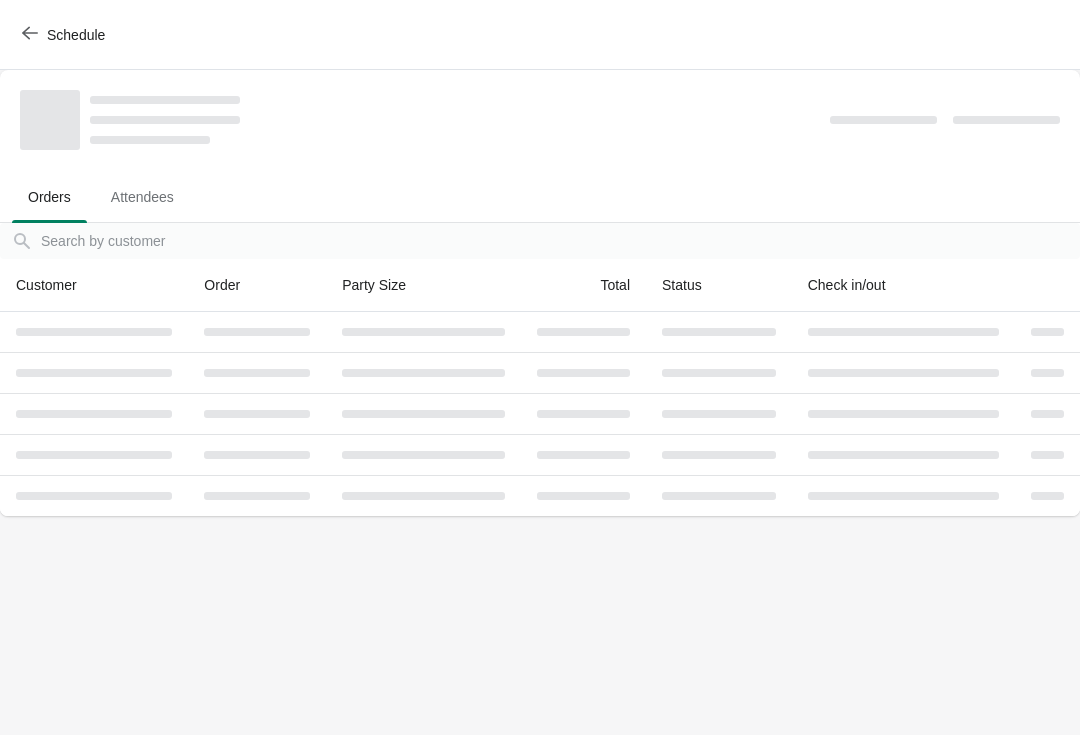 scroll, scrollTop: 0, scrollLeft: 0, axis: both 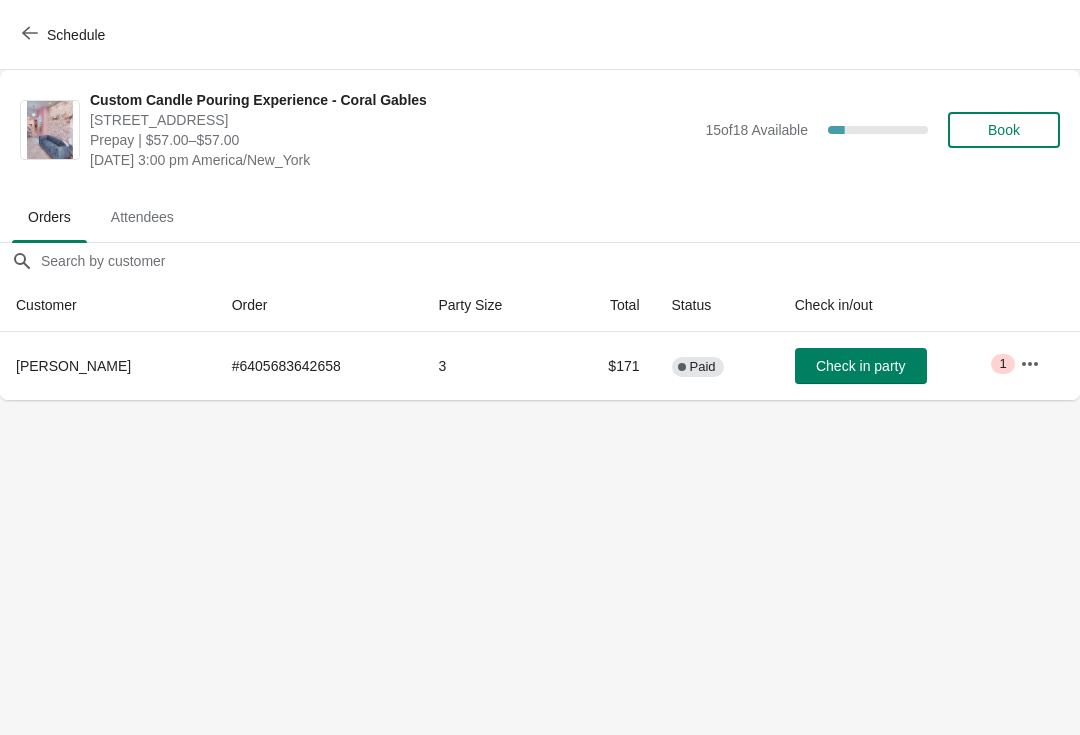 click on "Schedule" at bounding box center (76, 35) 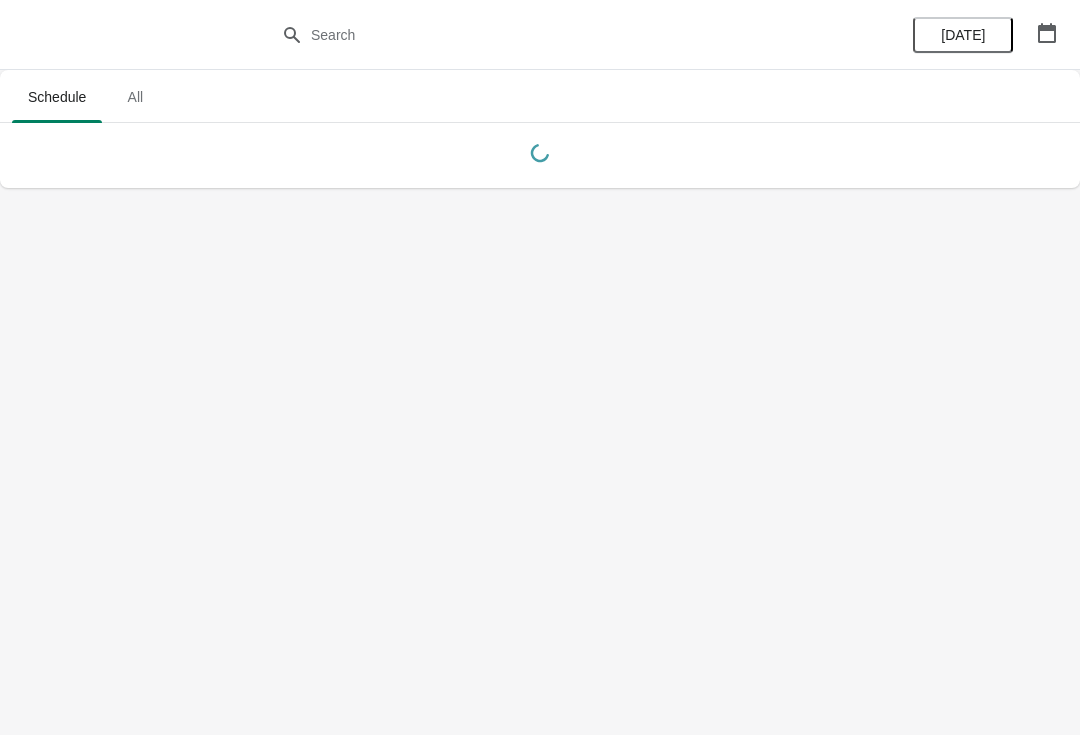 click on "[DATE]" at bounding box center (963, 35) 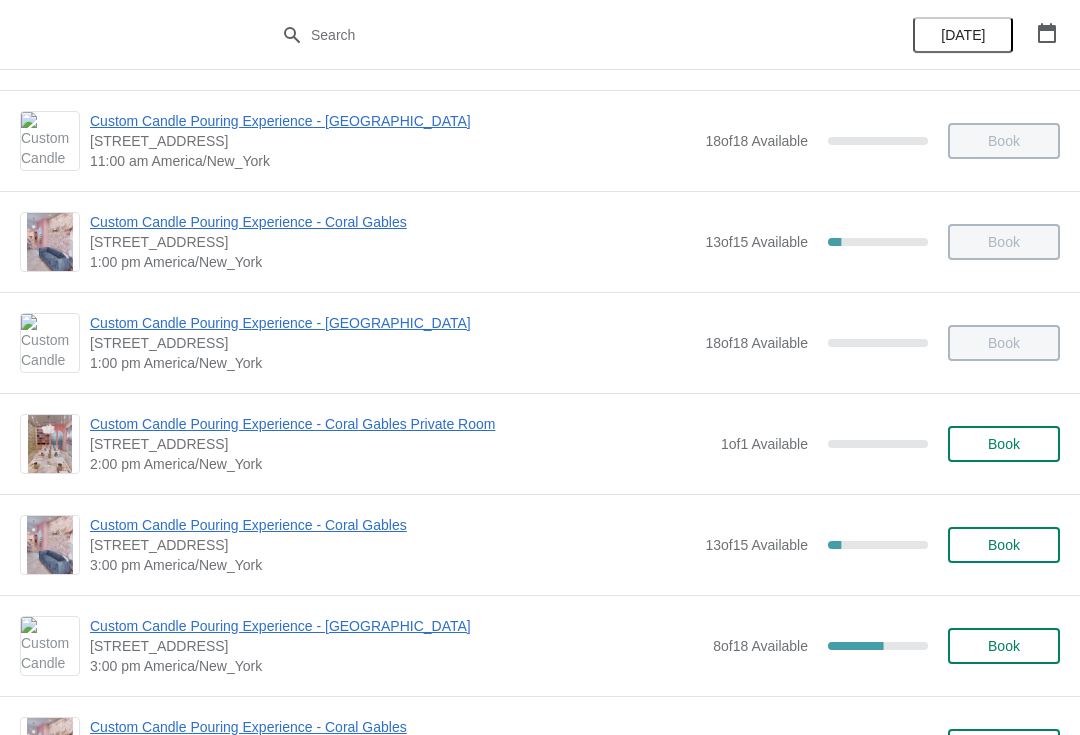 scroll, scrollTop: 299, scrollLeft: 0, axis: vertical 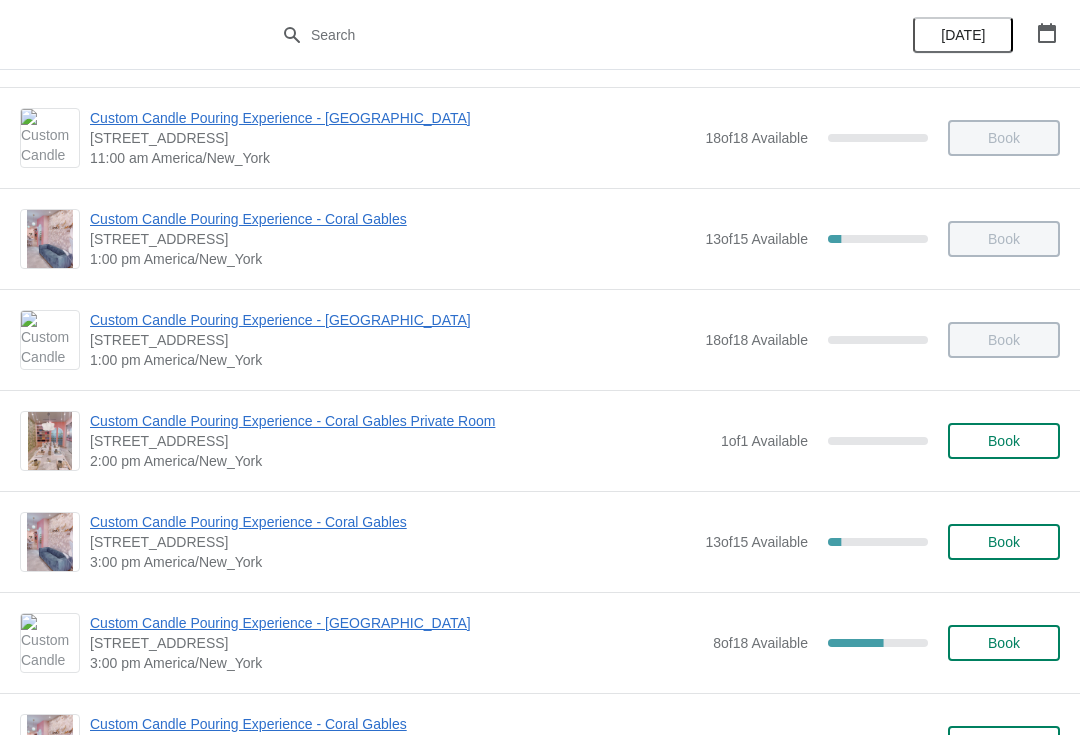 click on "Custom Candle Pouring Experience -  [GEOGRAPHIC_DATA]" at bounding box center (396, 623) 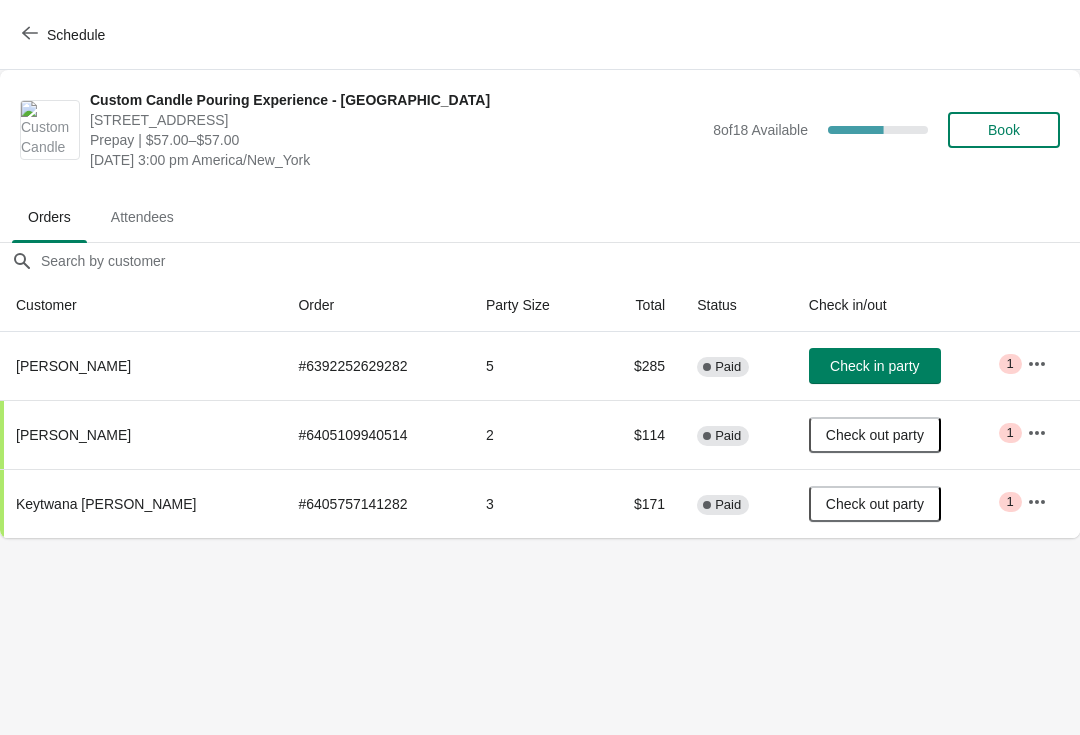 scroll, scrollTop: 0, scrollLeft: 0, axis: both 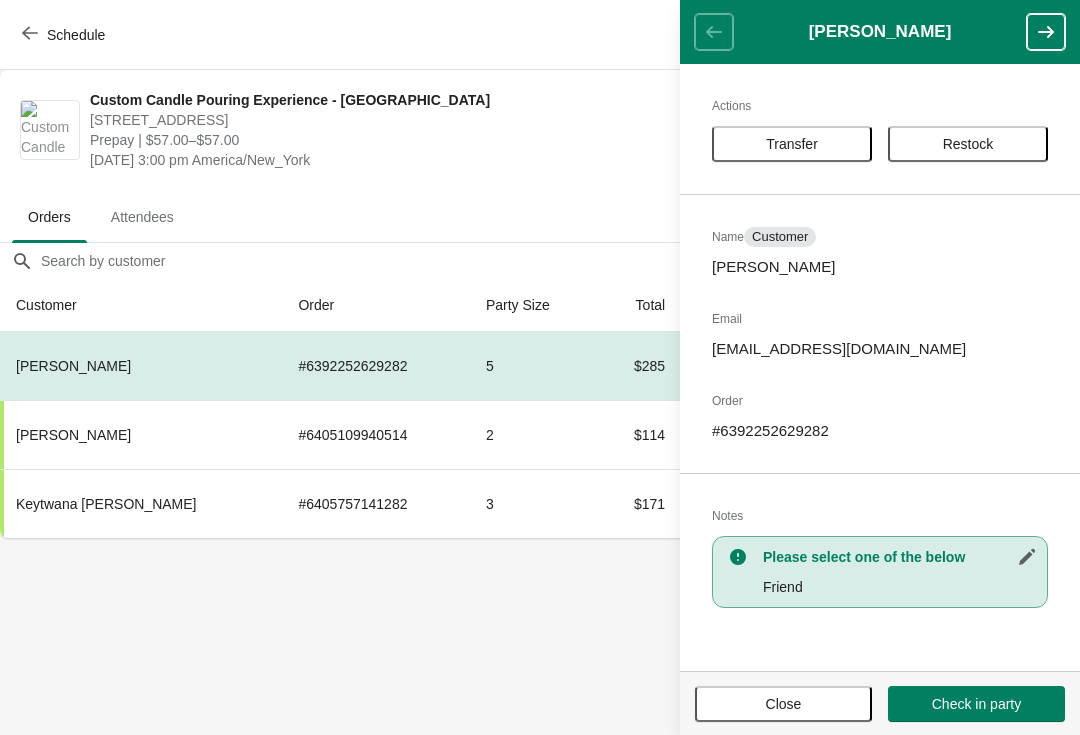 click on "Schedule Custom Candle Pouring Experience -  [GEOGRAPHIC_DATA] [STREET_ADDRESS] Prepay | $57.00–$57.00 [DATE] 3:00 pm America/New_York 8  of  18   Available 55.55555555555556 % Book Orders Attendees Orders Attendees Orders filter search Customer Order Party Size Total Status Check in/out [PERSON_NAME] # 6392252629282 5 $285 Complete Paid Check in party Critical 1 [PERSON_NAME] # 6405109940514 2 $114 Complete Paid Check out party Critical 1 Keytwana [PERSON_NAME] # 6405757141282 3 $171 Complete Paid Check out party Critical 1 [PERSON_NAME] Actions Transfer Restock Name  Customer [PERSON_NAME] Email [EMAIL_ADDRESS][DOMAIN_NAME] Order # 6392252629282 Notes Please select one of the below  Friend Close Check in party" at bounding box center [540, 367] 